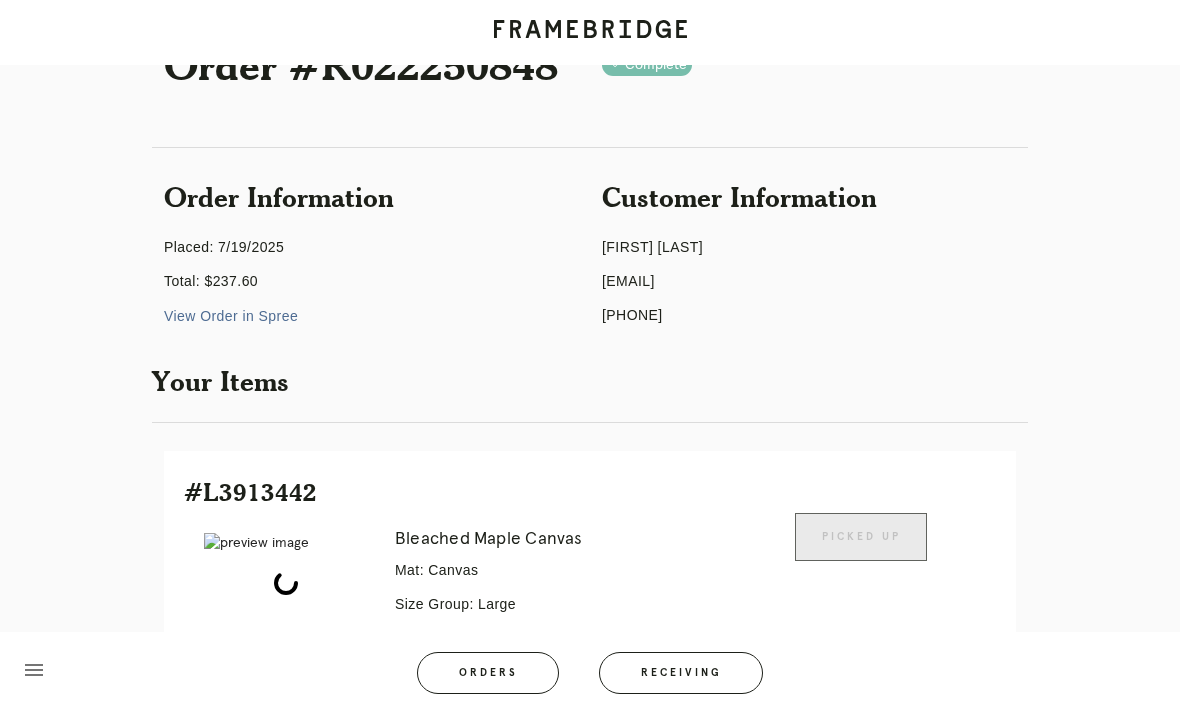 click on "Receiving" at bounding box center (681, 673) 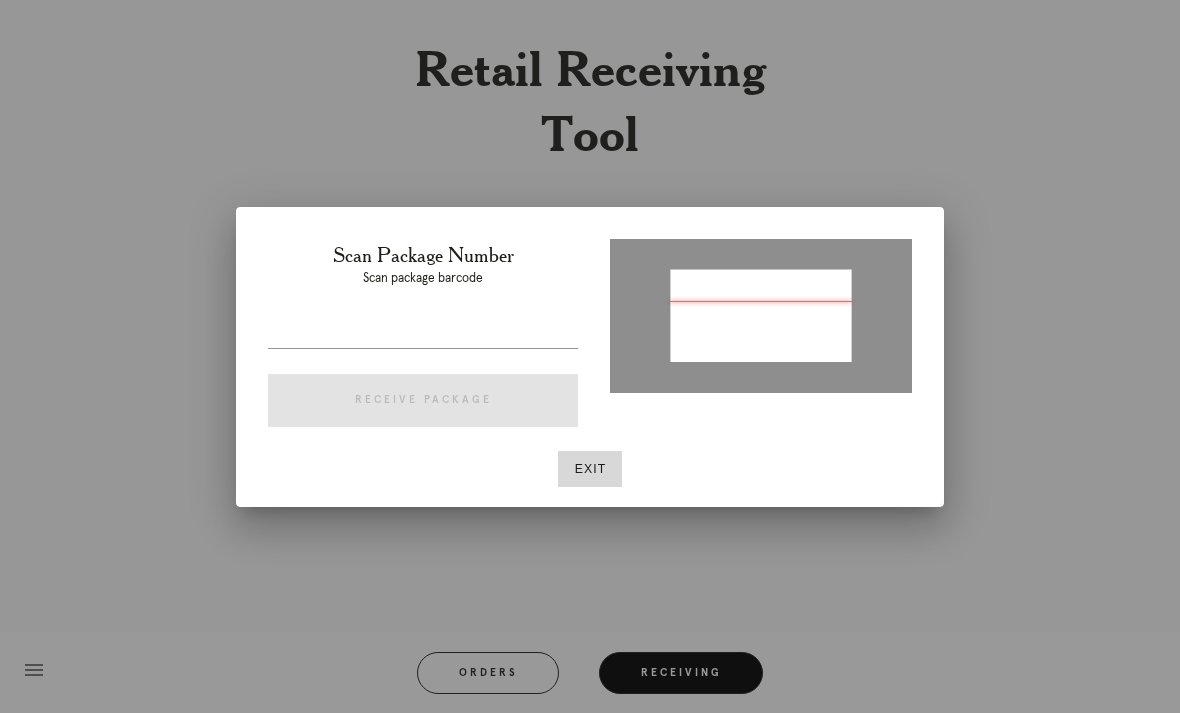 type on "P271324318460068" 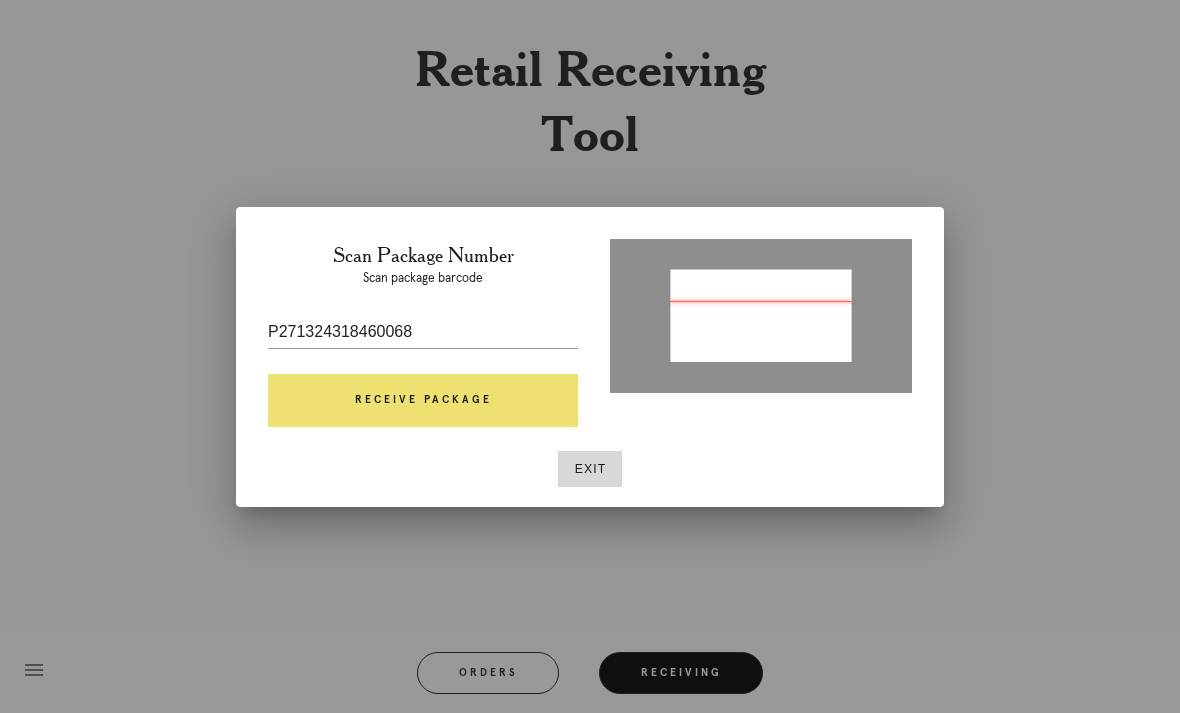click on "Receive Package" at bounding box center [423, 401] 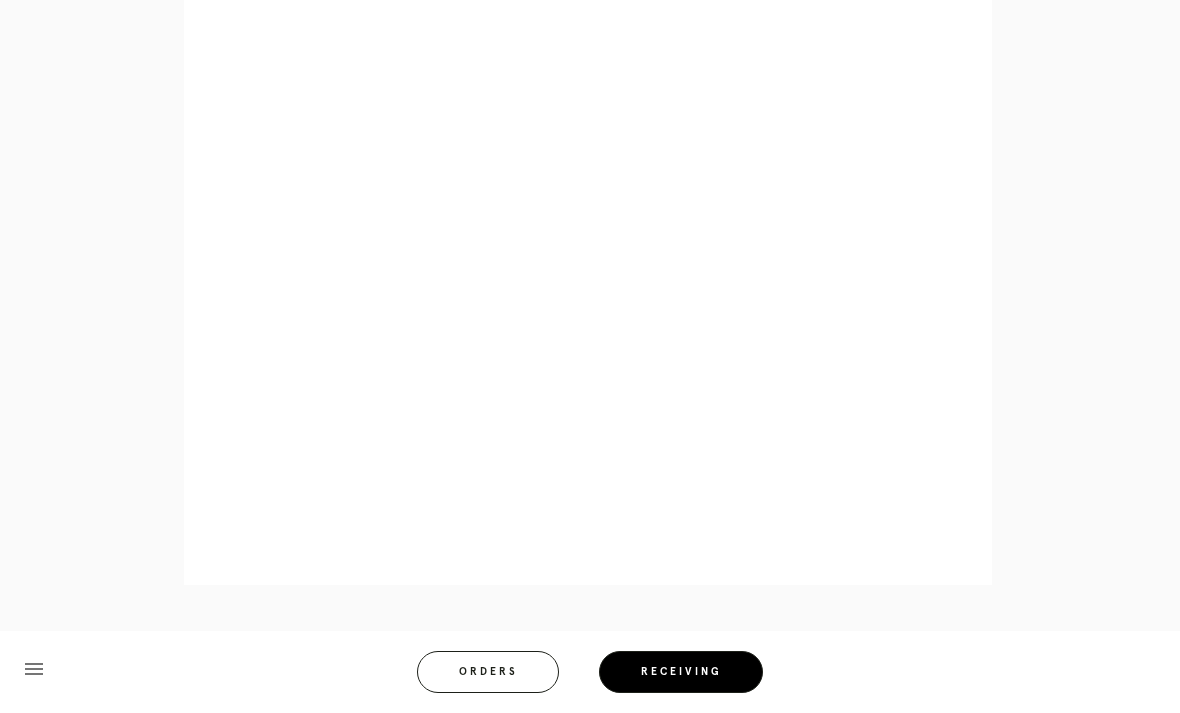 scroll, scrollTop: 916, scrollLeft: 0, axis: vertical 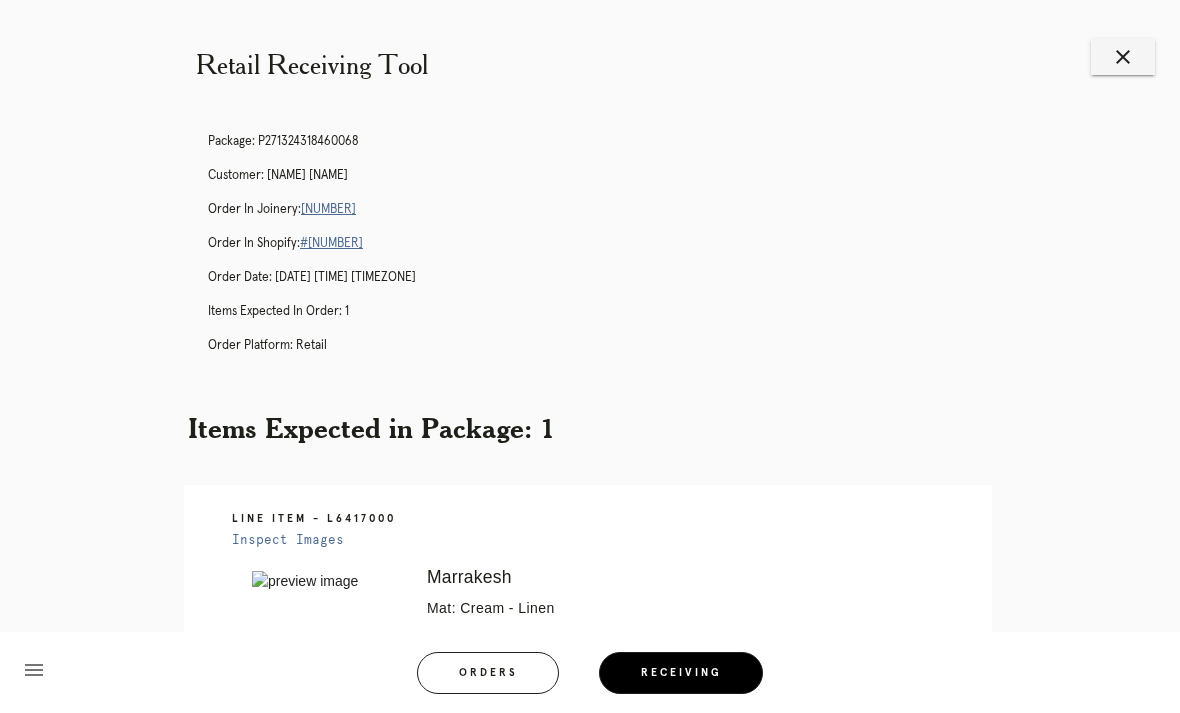 click on "[NUMBER]" at bounding box center [328, 209] 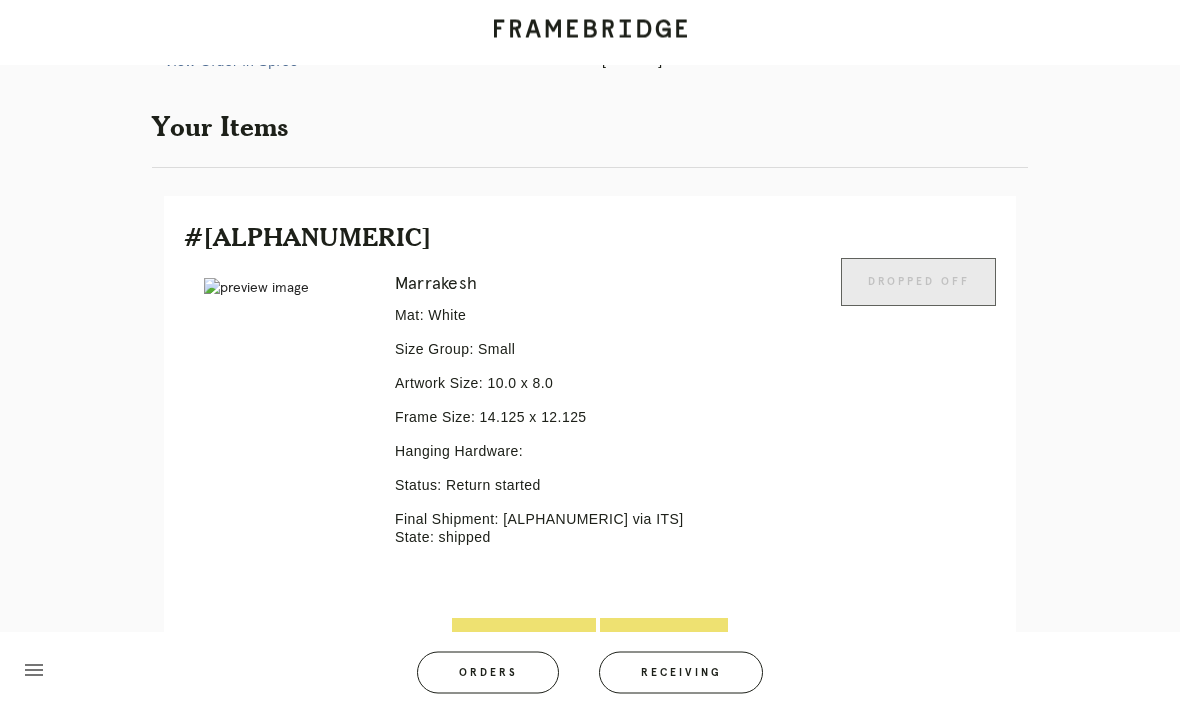 scroll, scrollTop: 372, scrollLeft: 0, axis: vertical 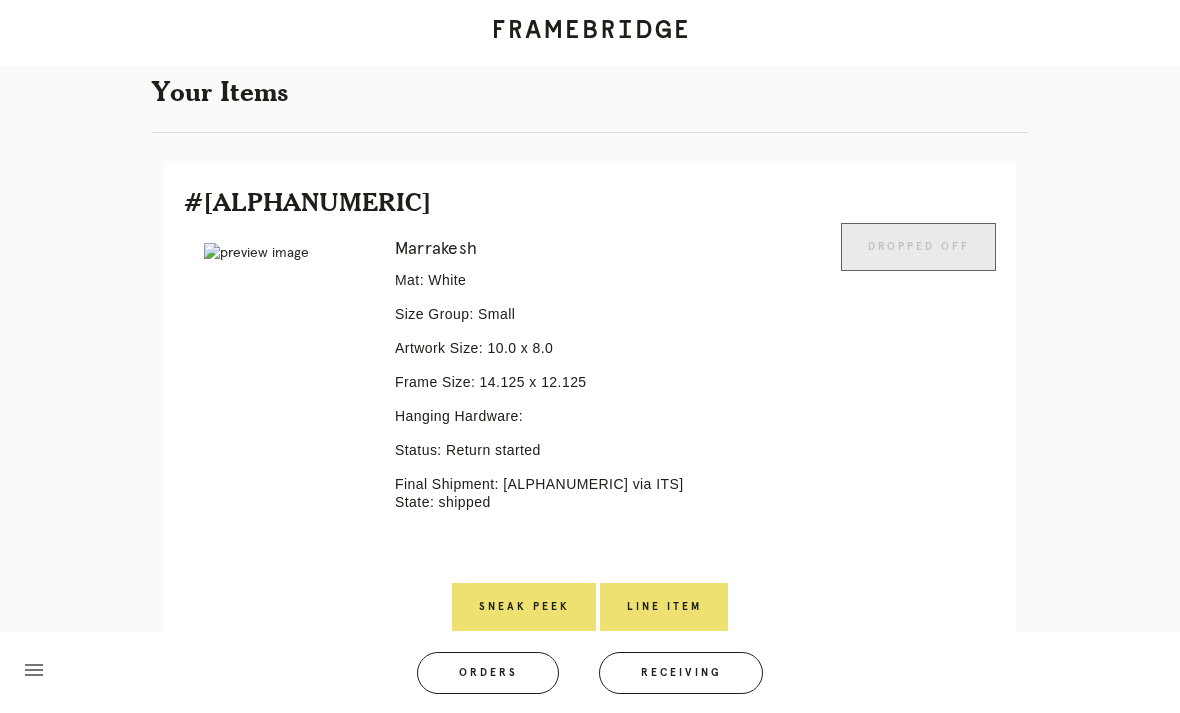 click on "Line Item" at bounding box center [664, 607] 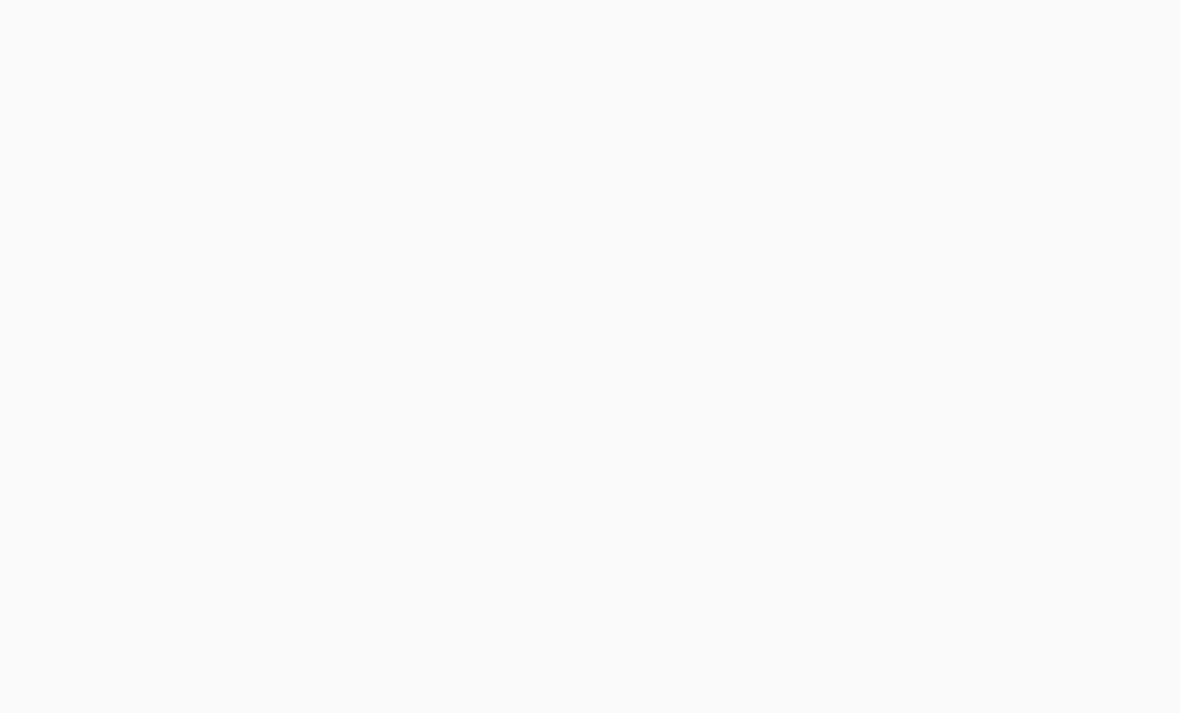 scroll, scrollTop: 0, scrollLeft: 0, axis: both 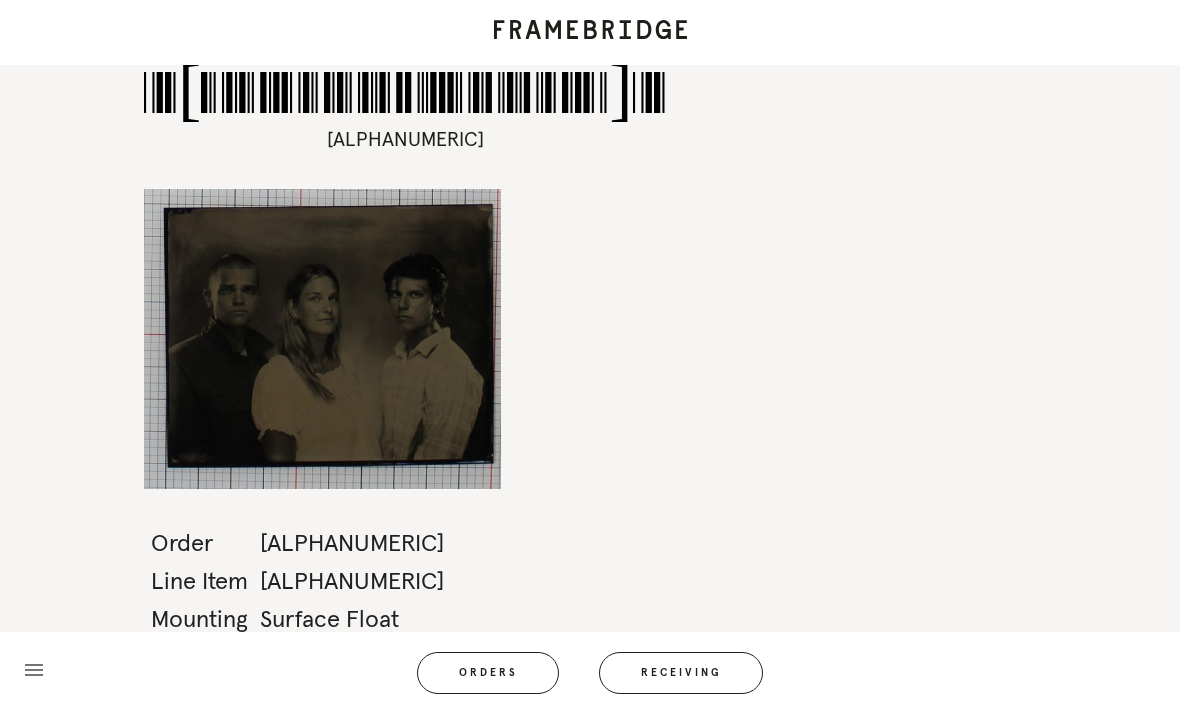 click on "Receiving" at bounding box center (681, 673) 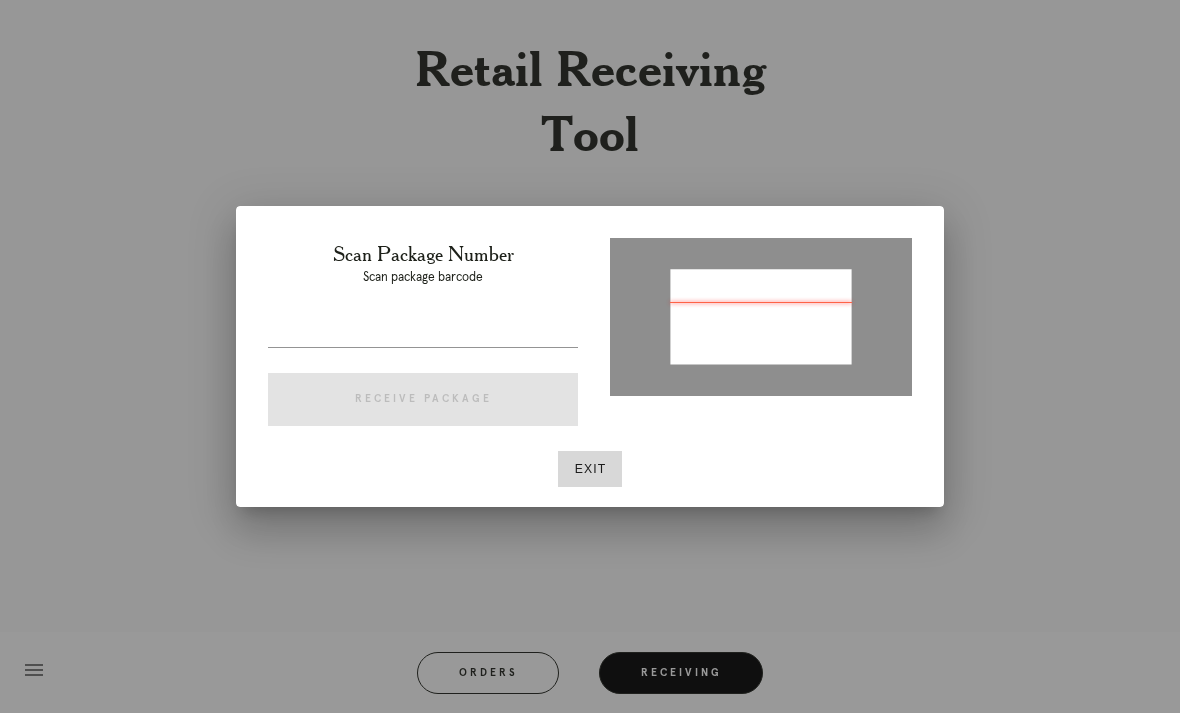 type on "P480842978168826" 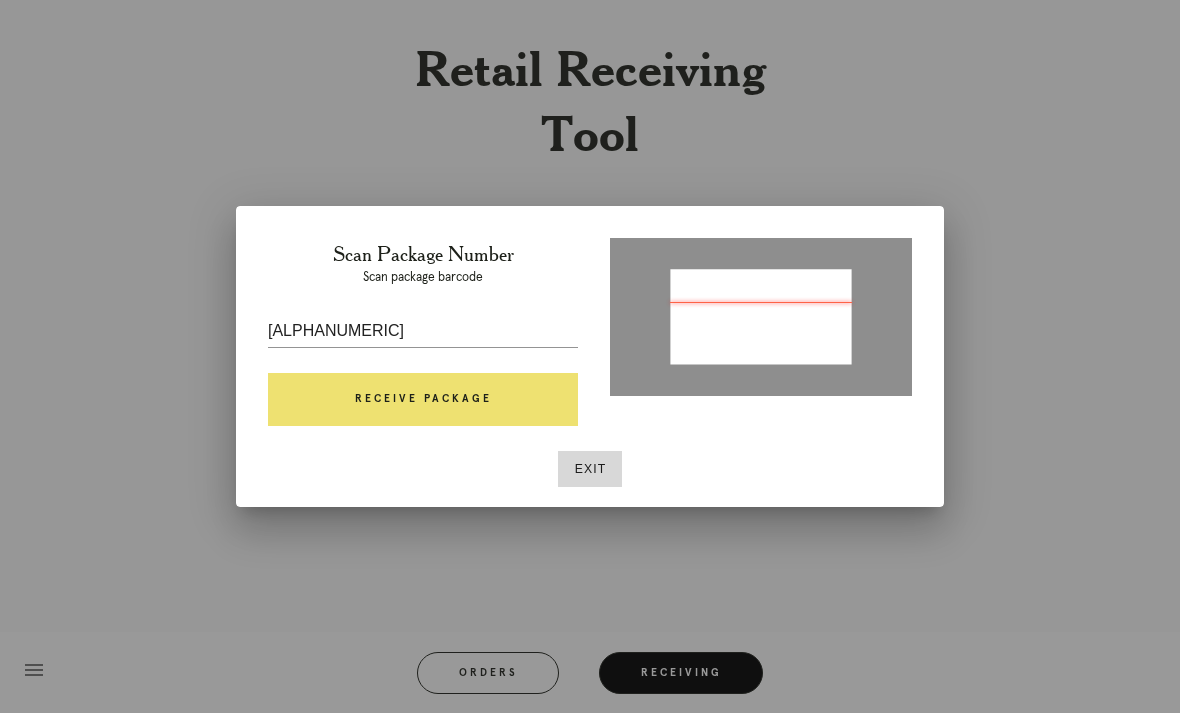 click on "Receive Package" at bounding box center [423, 400] 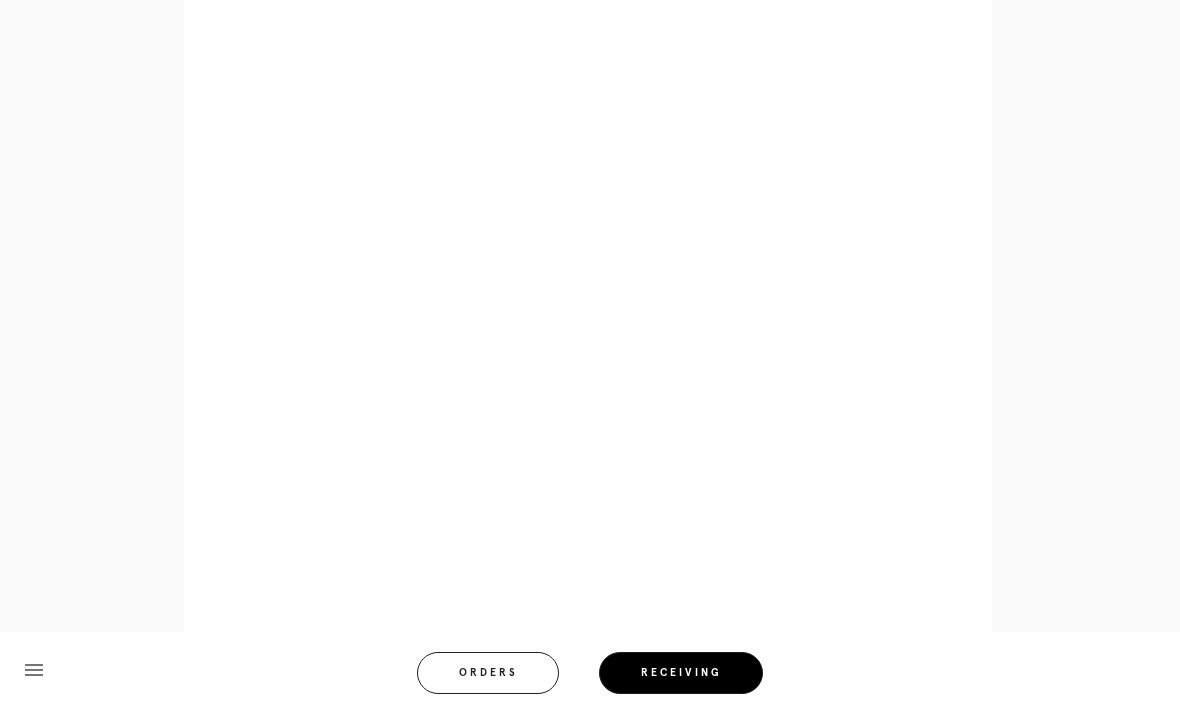 scroll, scrollTop: 866, scrollLeft: 0, axis: vertical 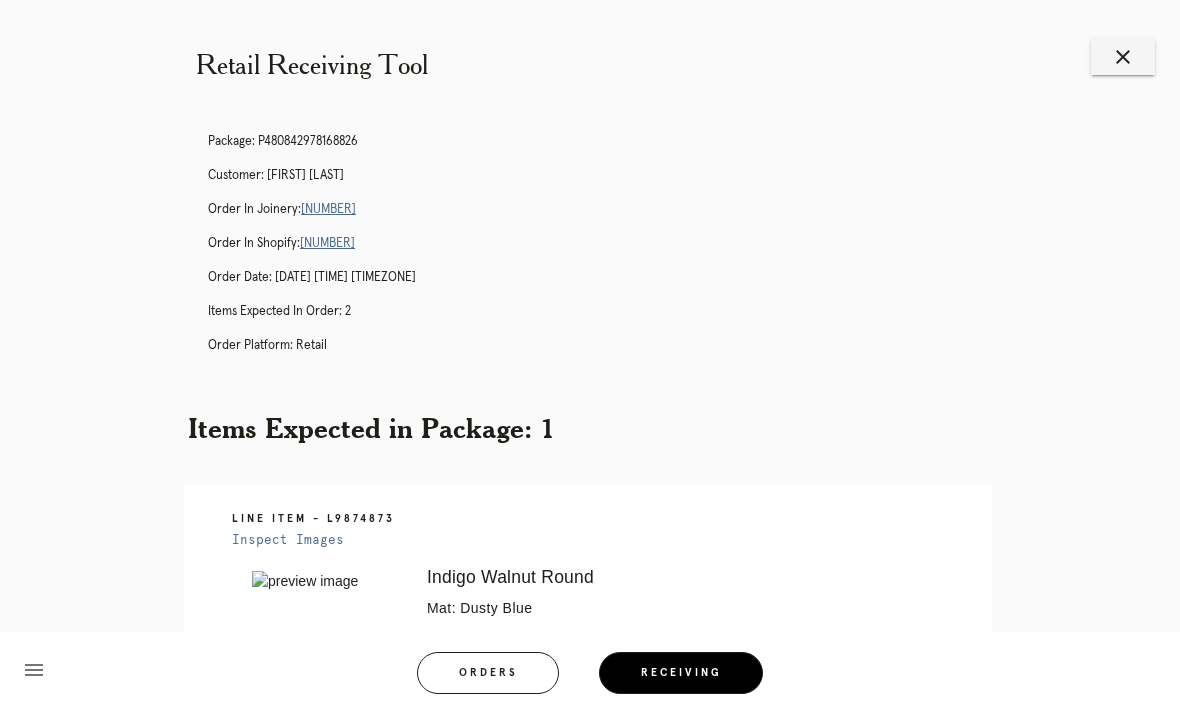 click on "close" at bounding box center [1123, 57] 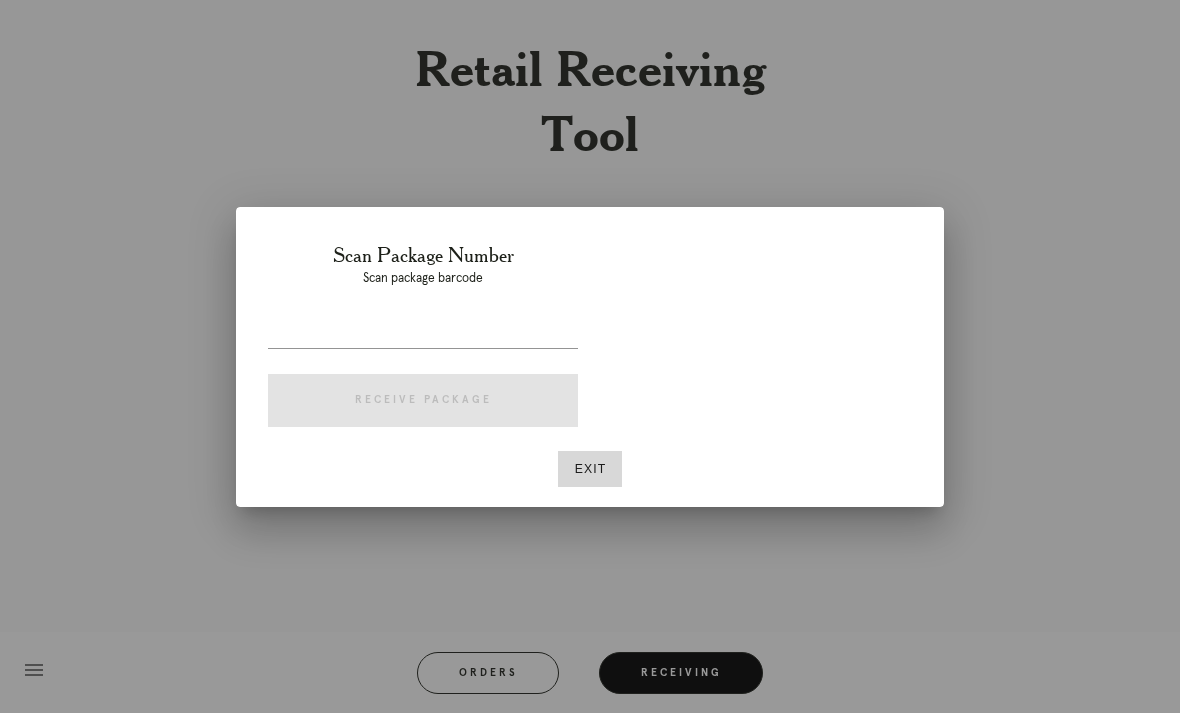 scroll, scrollTop: 0, scrollLeft: 0, axis: both 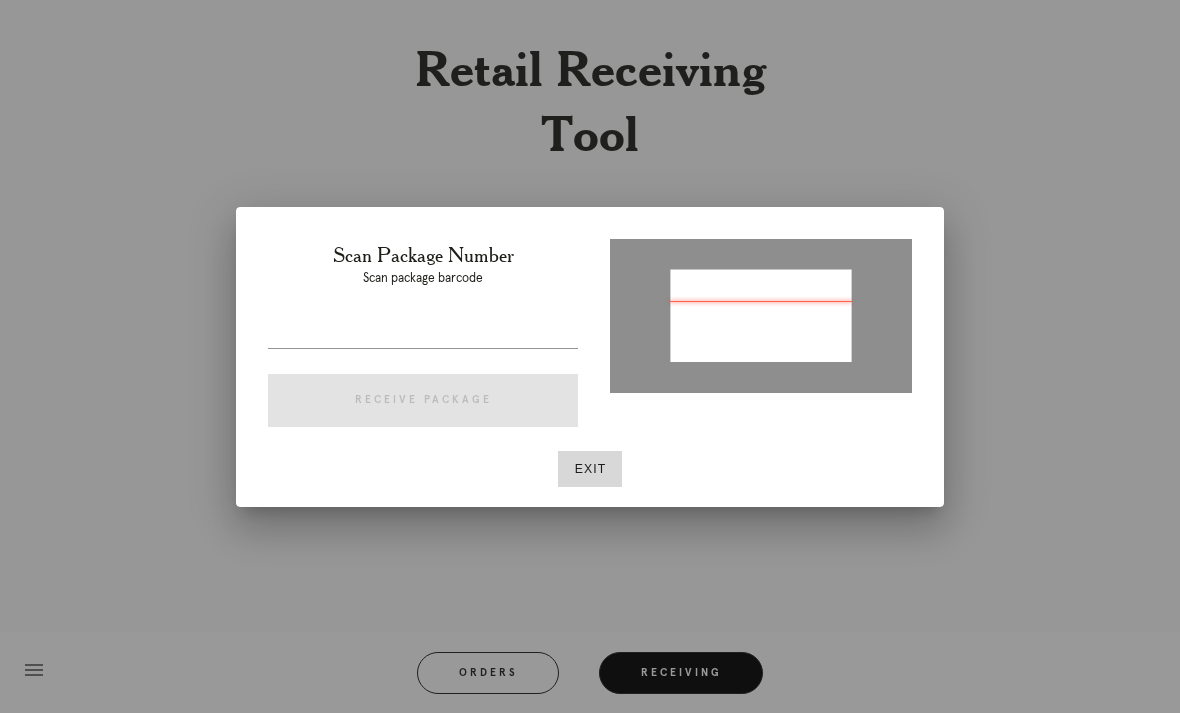 type on "P445629284649422" 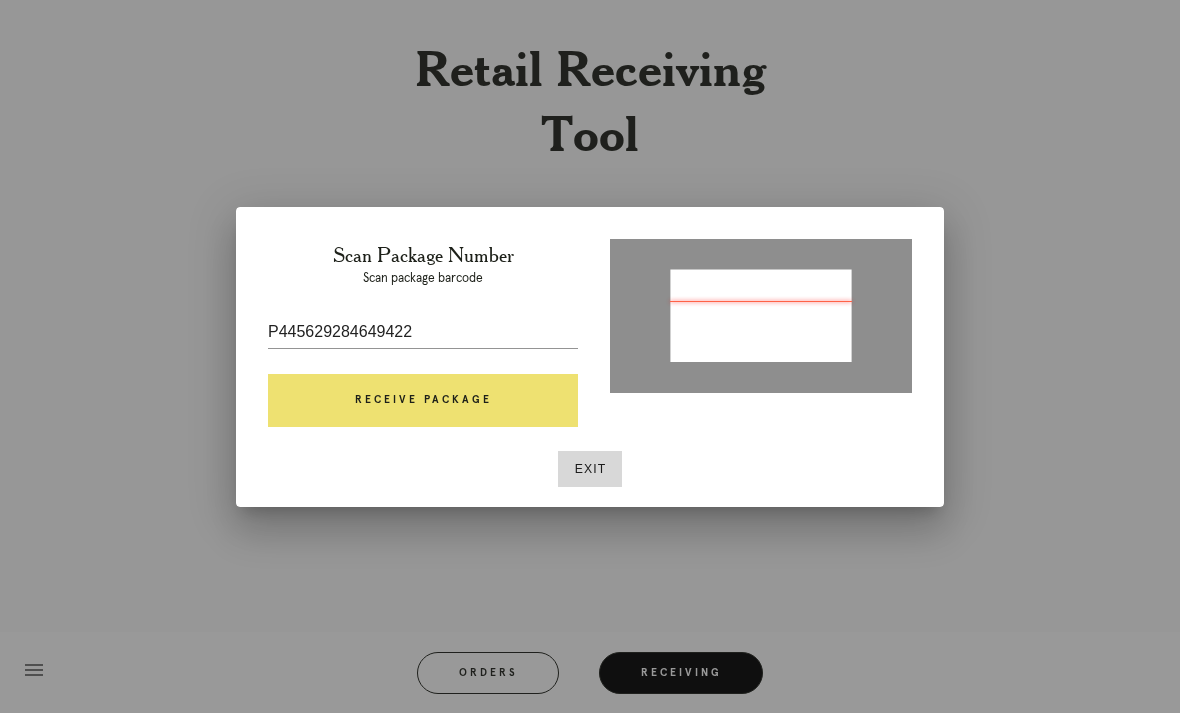 click on "Receive Package" at bounding box center (423, 401) 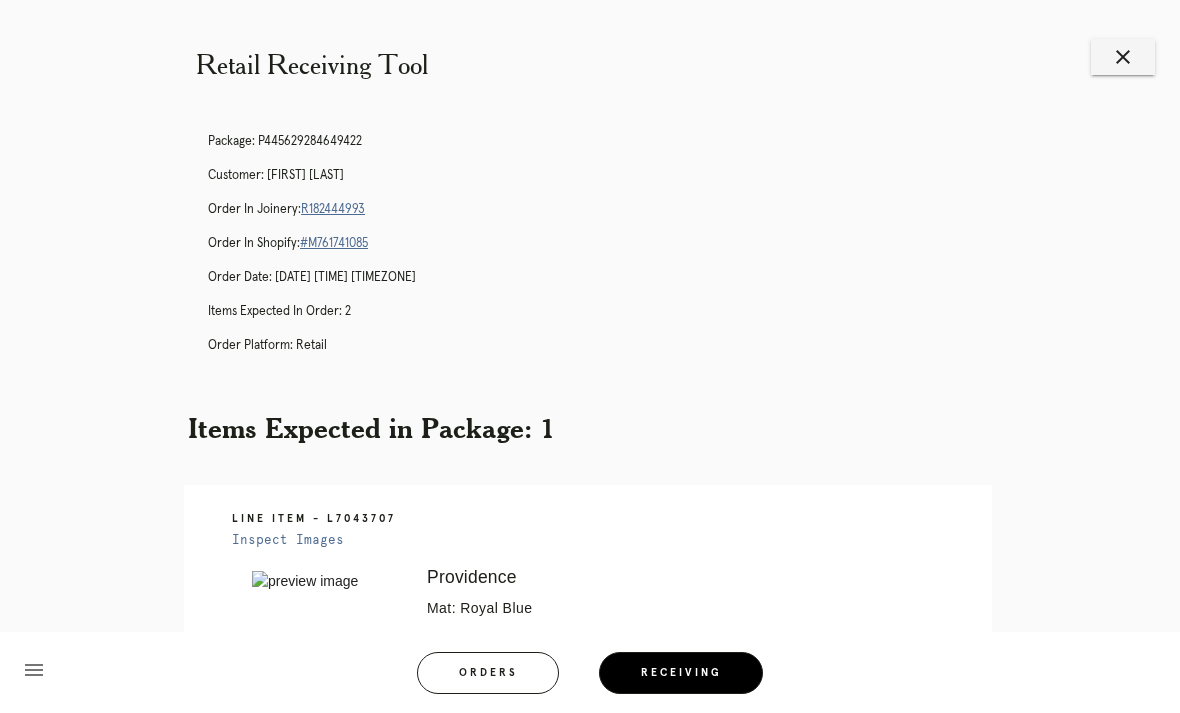 click on "close" at bounding box center (1123, 57) 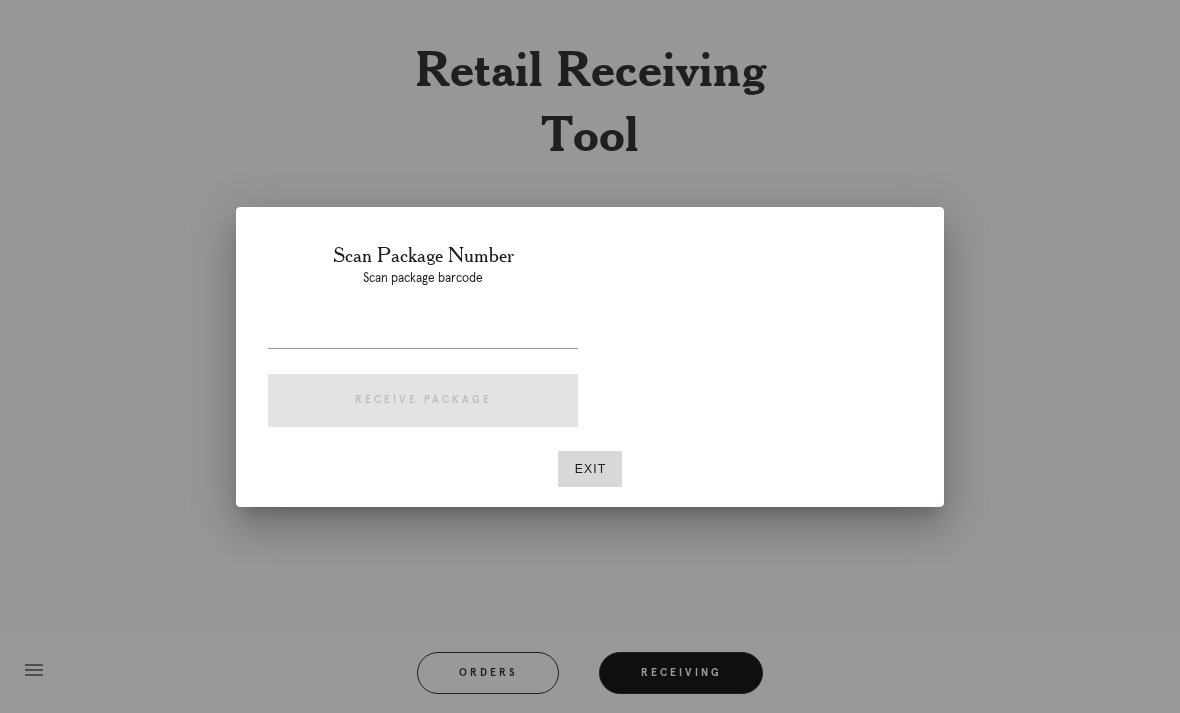 scroll, scrollTop: 0, scrollLeft: 0, axis: both 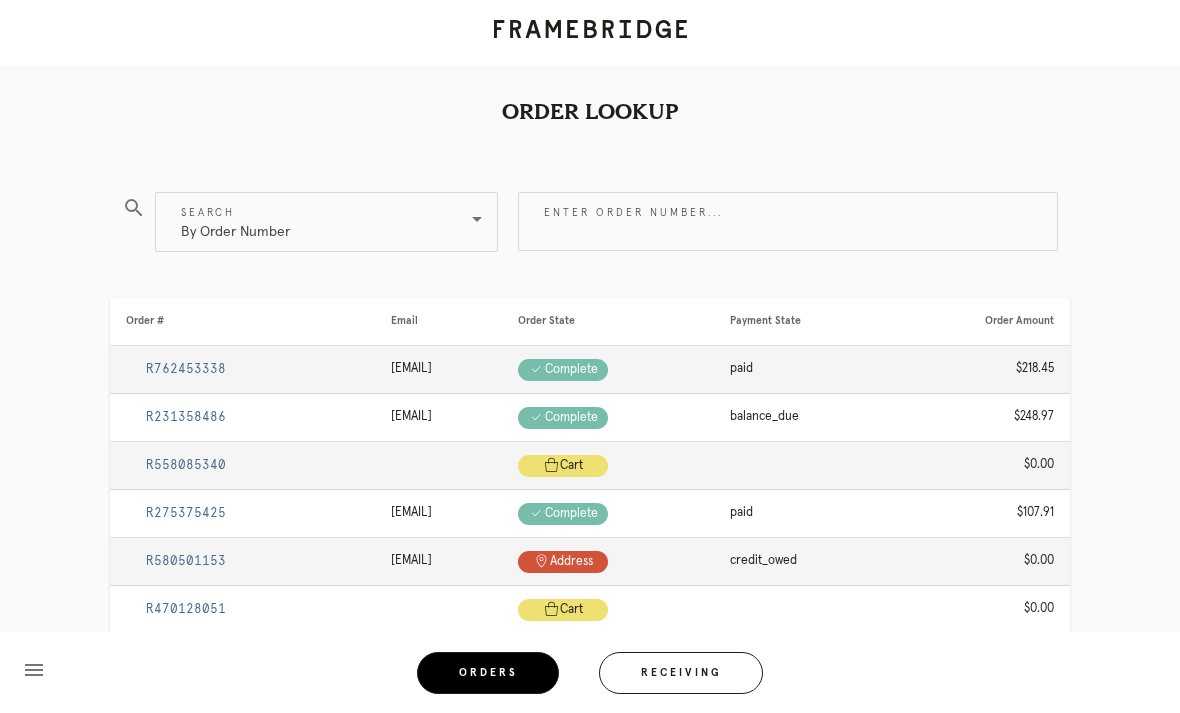 click on "Receiving" at bounding box center [681, 673] 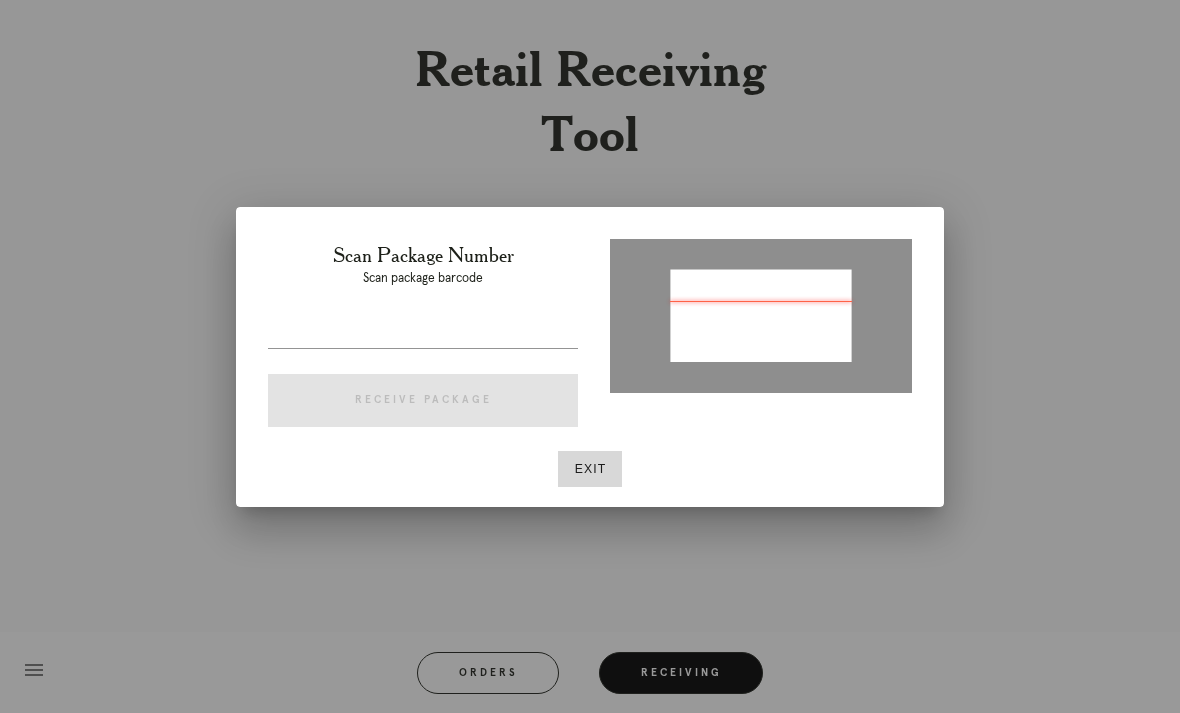 scroll, scrollTop: 16, scrollLeft: 0, axis: vertical 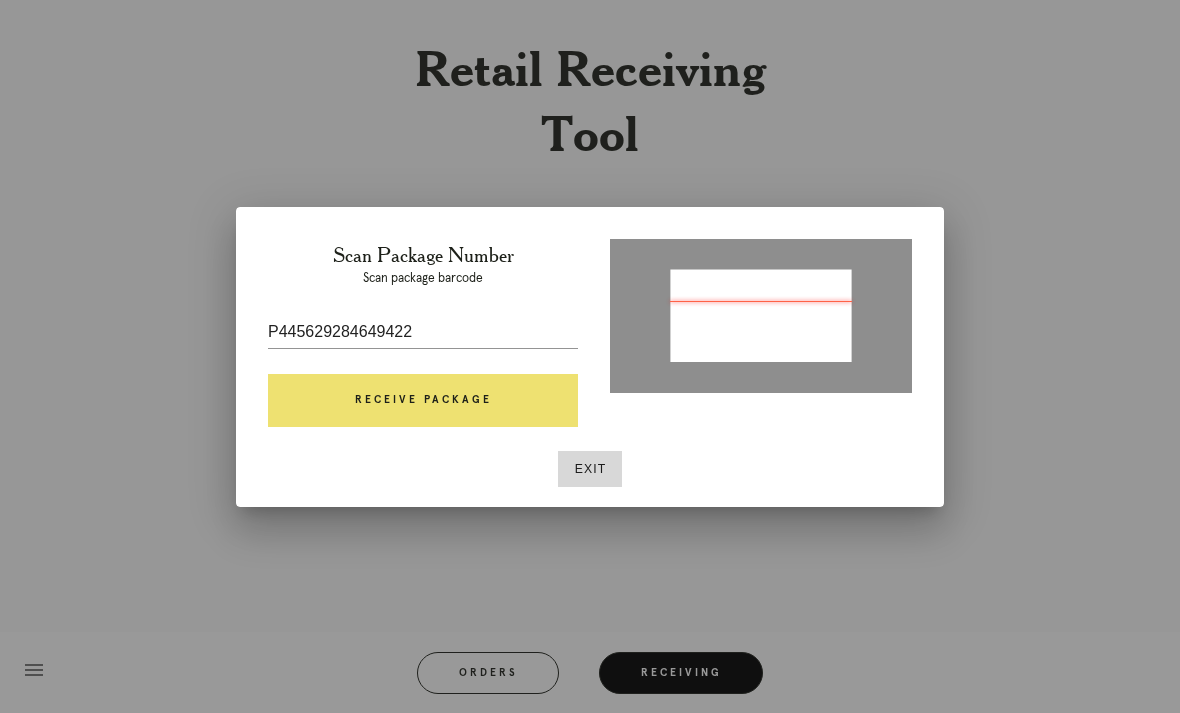 click on "Receive Package" at bounding box center [423, 401] 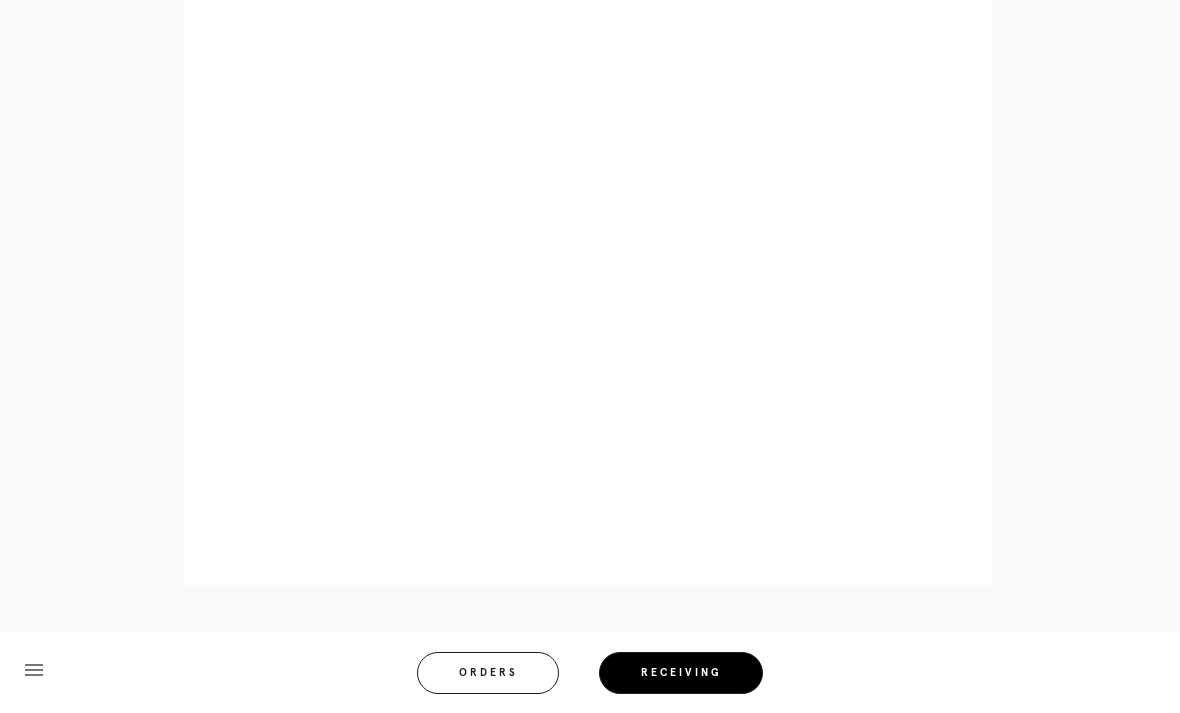 scroll, scrollTop: 852, scrollLeft: 0, axis: vertical 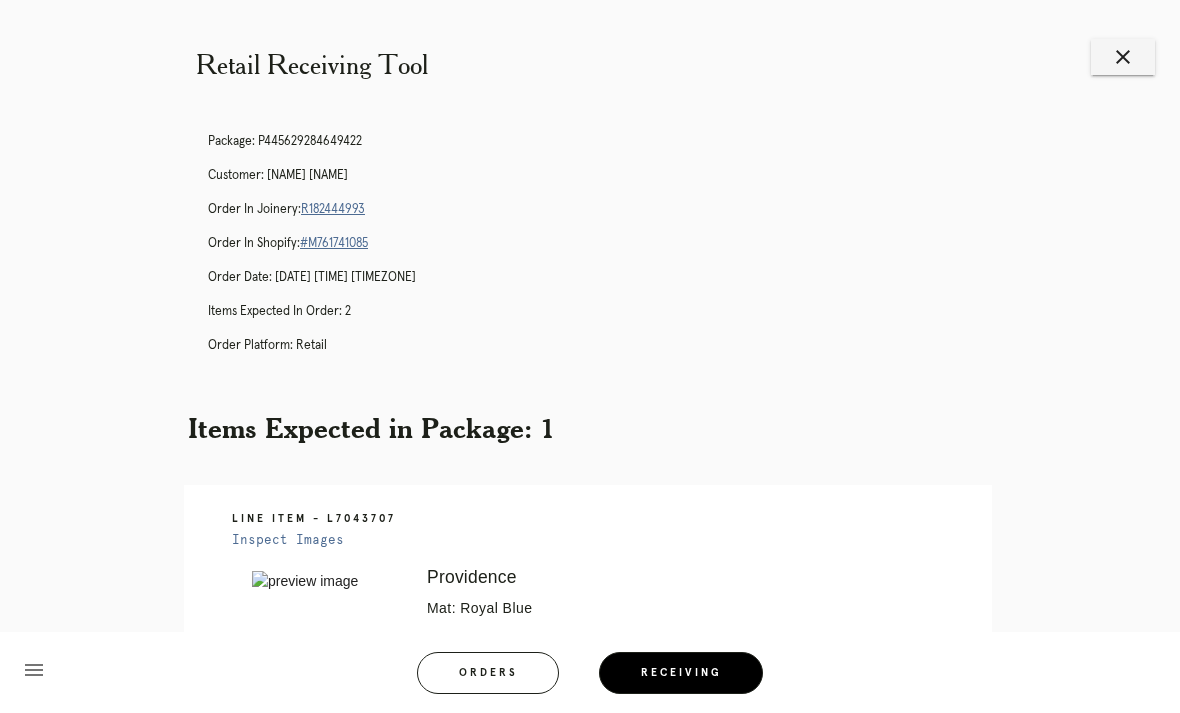 click on "close" at bounding box center [1123, 57] 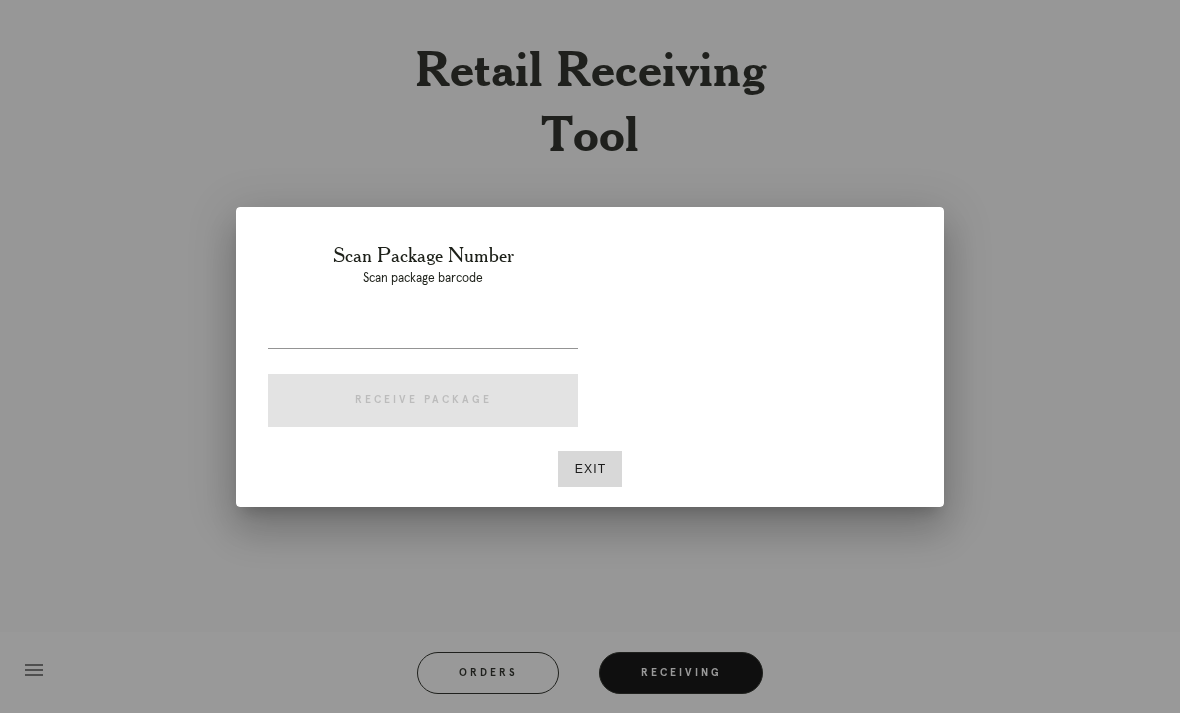 scroll, scrollTop: 0, scrollLeft: 0, axis: both 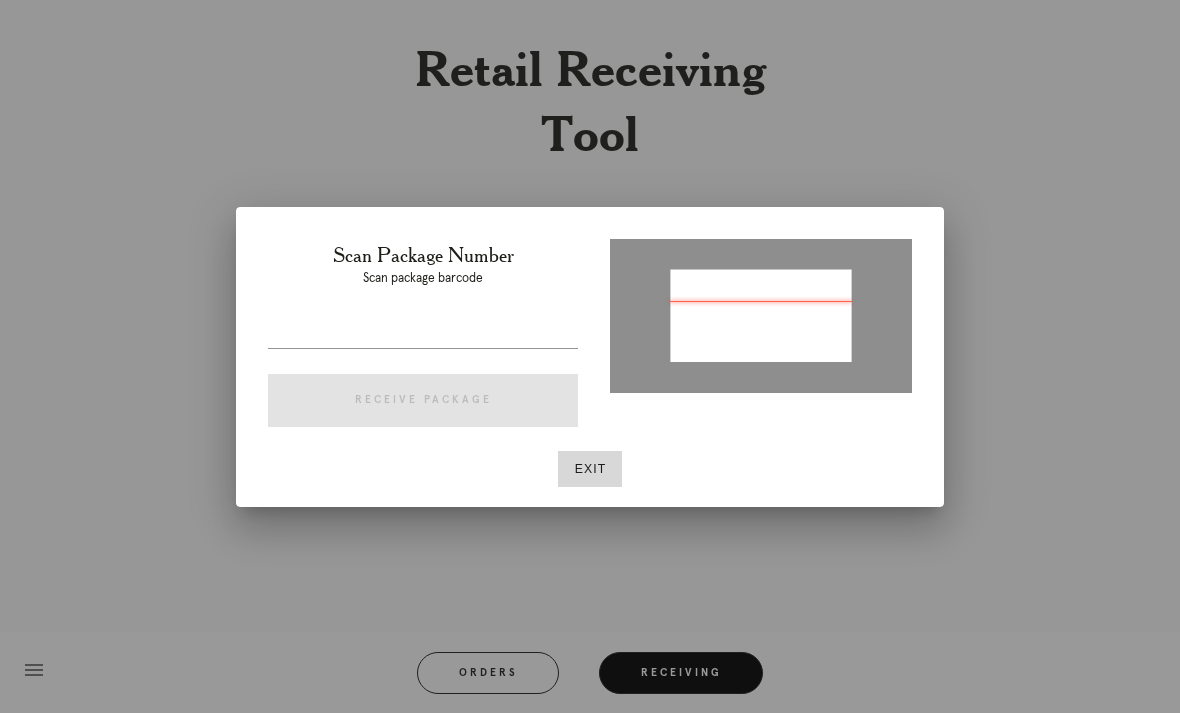 type on "P121516800292875" 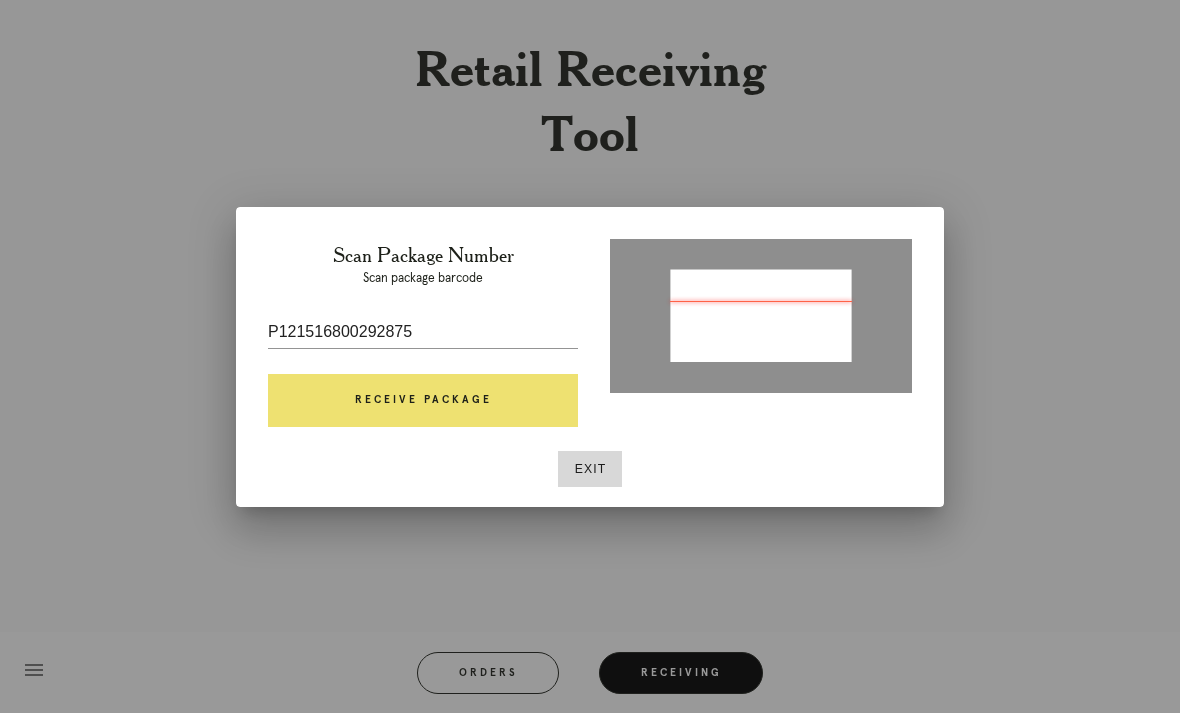 click on "Receive Package" at bounding box center (423, 401) 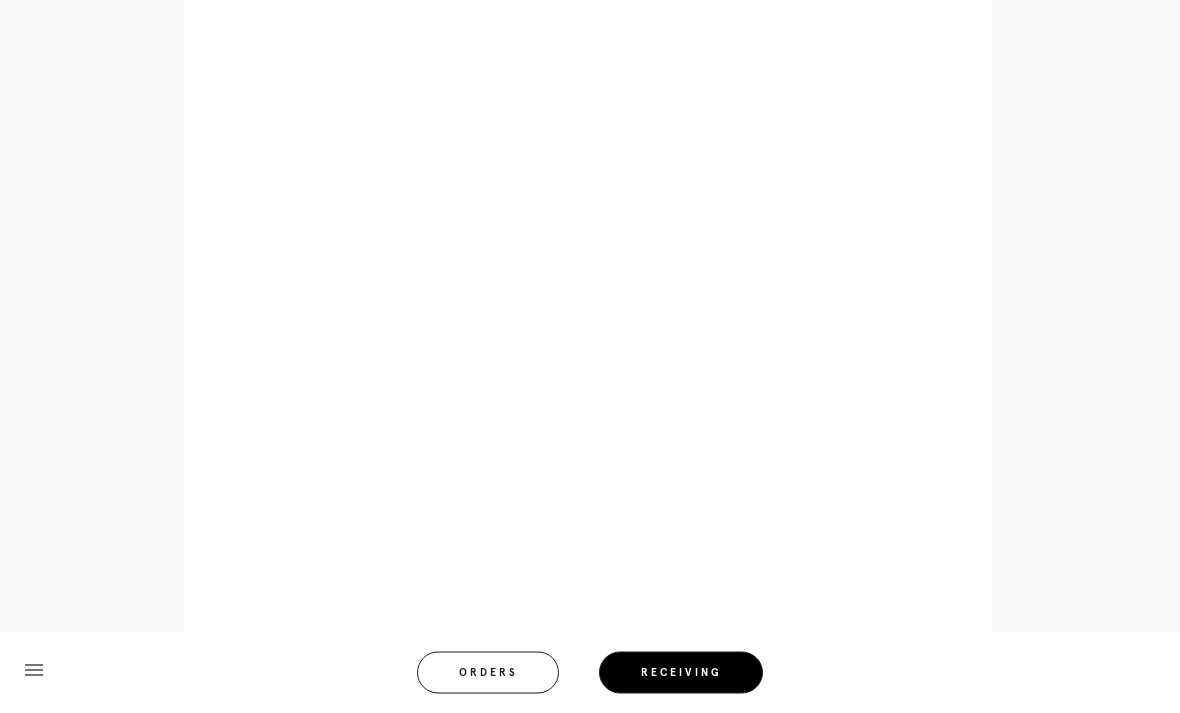 scroll, scrollTop: 852, scrollLeft: 0, axis: vertical 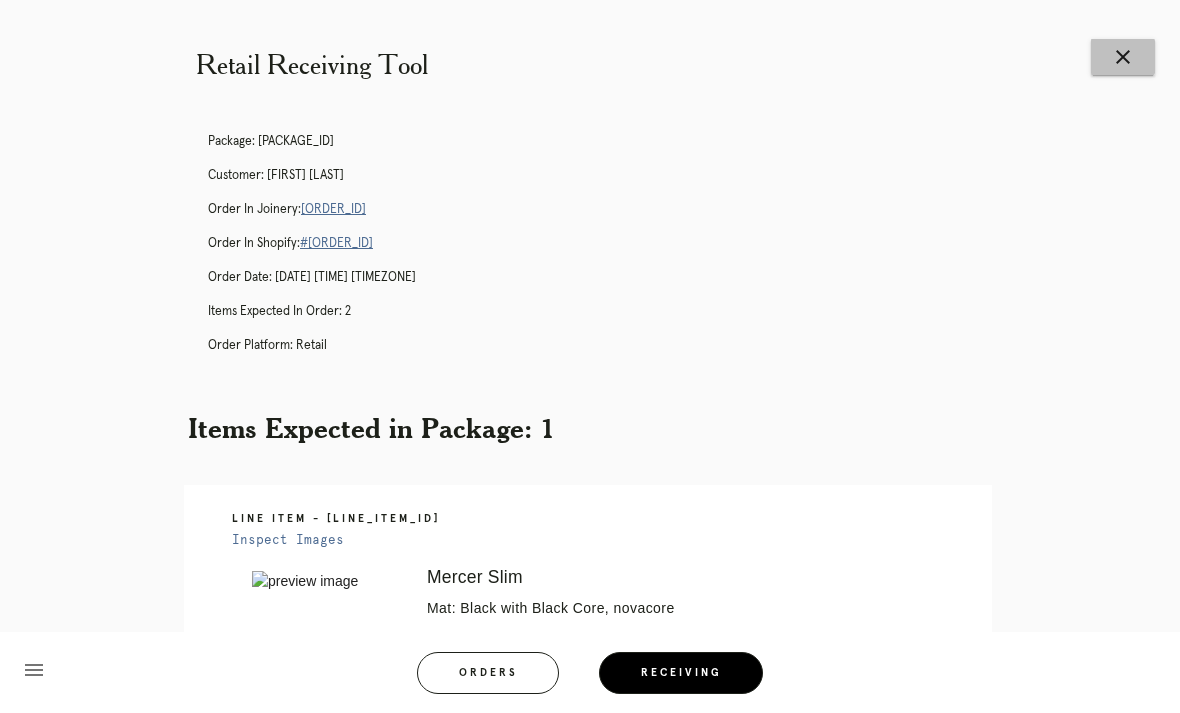 click on "close" at bounding box center (1123, 57) 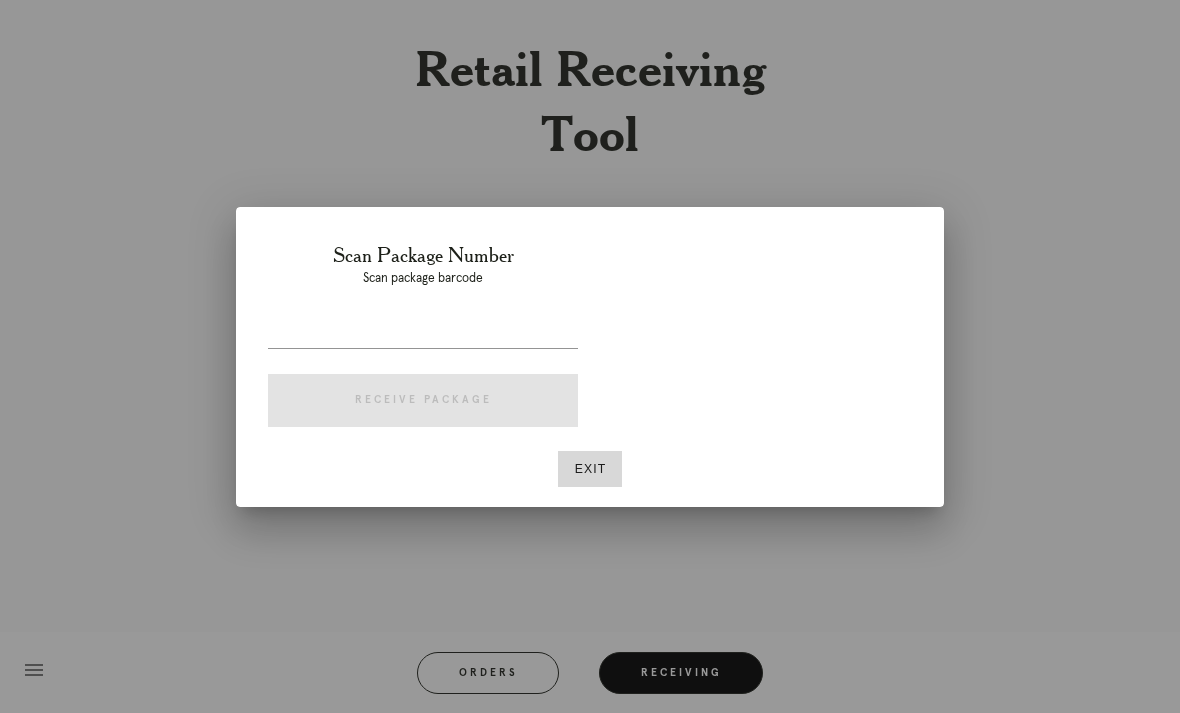 scroll, scrollTop: 0, scrollLeft: 0, axis: both 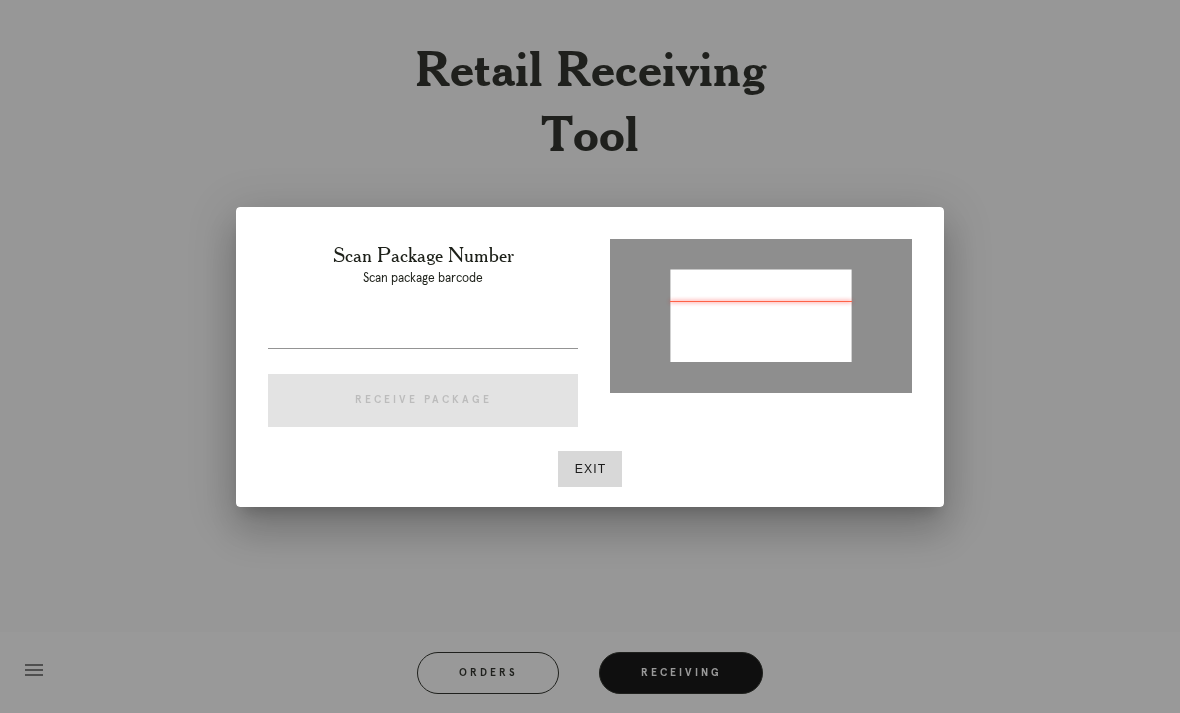 type on "P627152407605661" 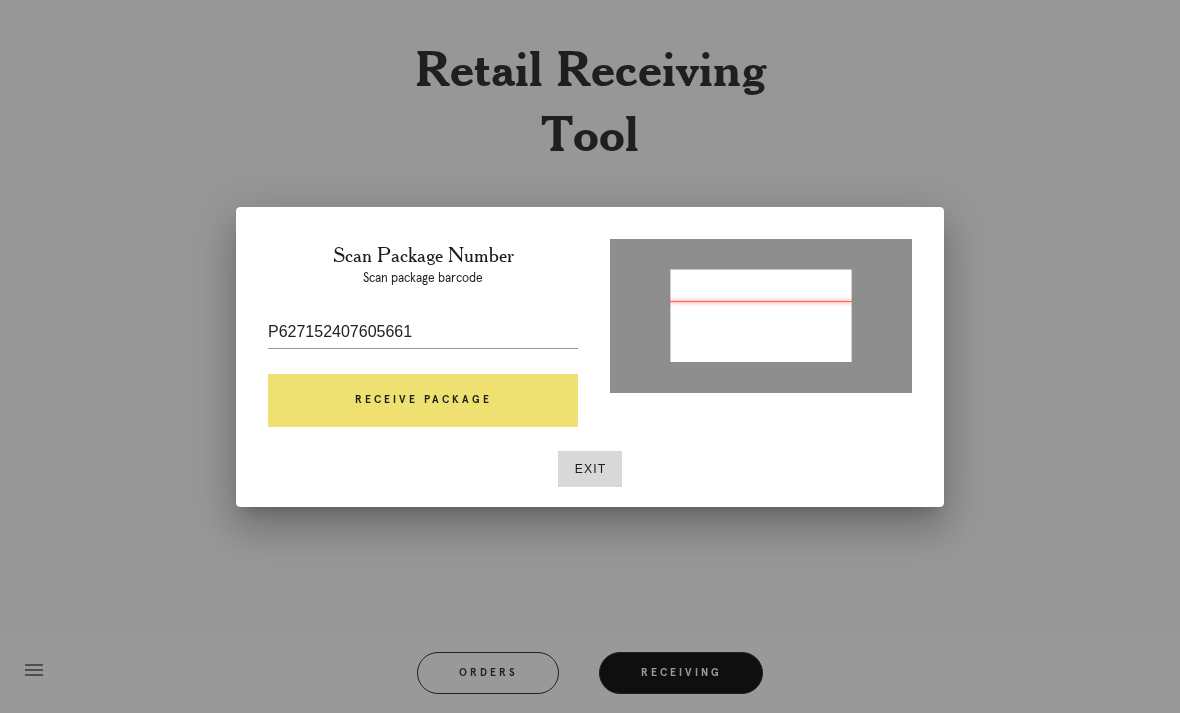 click on "Receive Package" at bounding box center [423, 401] 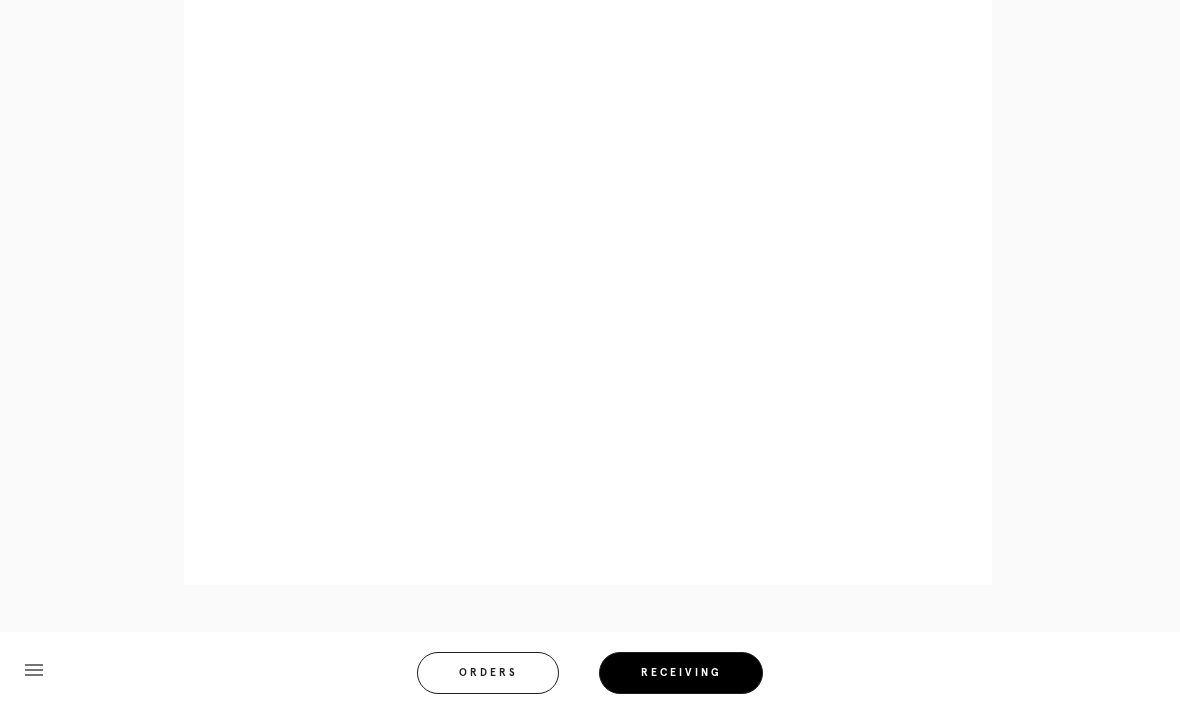 scroll, scrollTop: 1008, scrollLeft: 0, axis: vertical 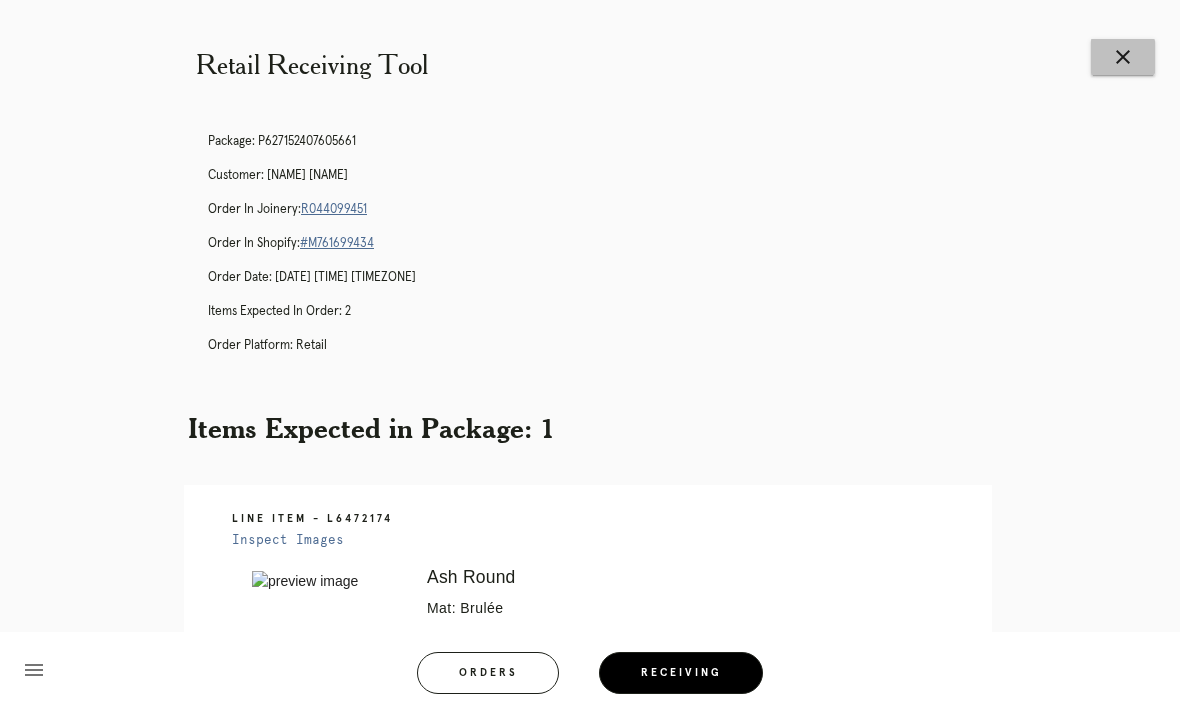 click on "close" at bounding box center [1123, 57] 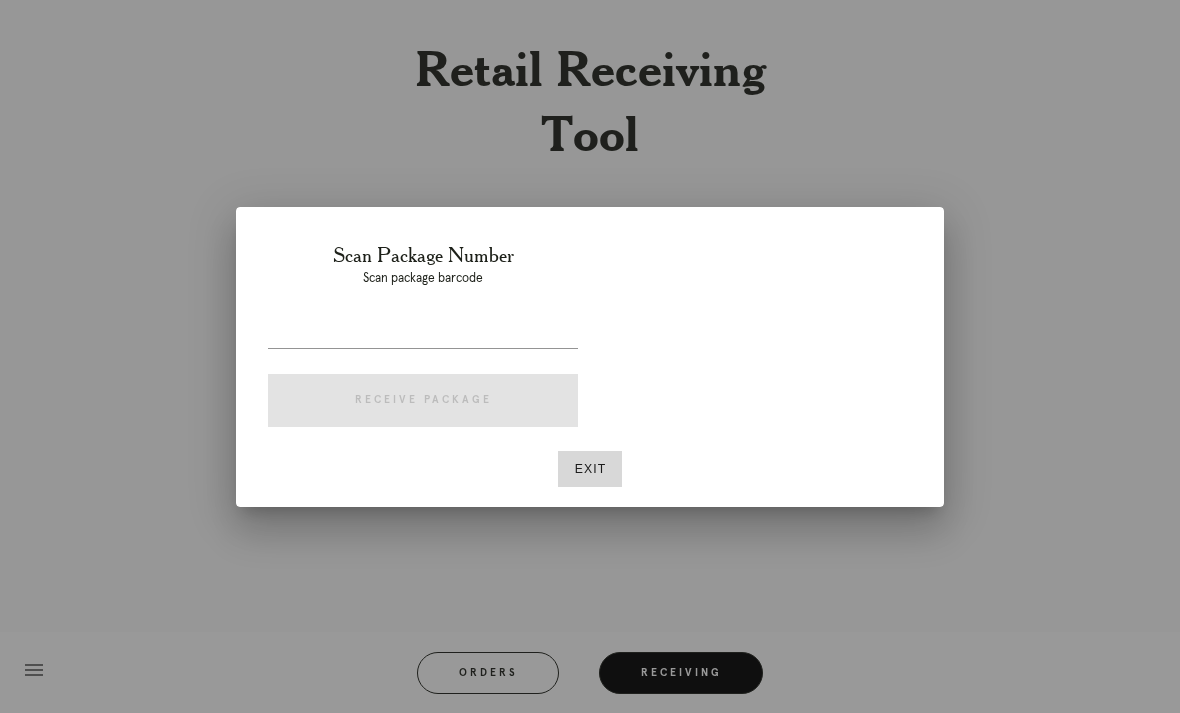 scroll, scrollTop: 0, scrollLeft: 0, axis: both 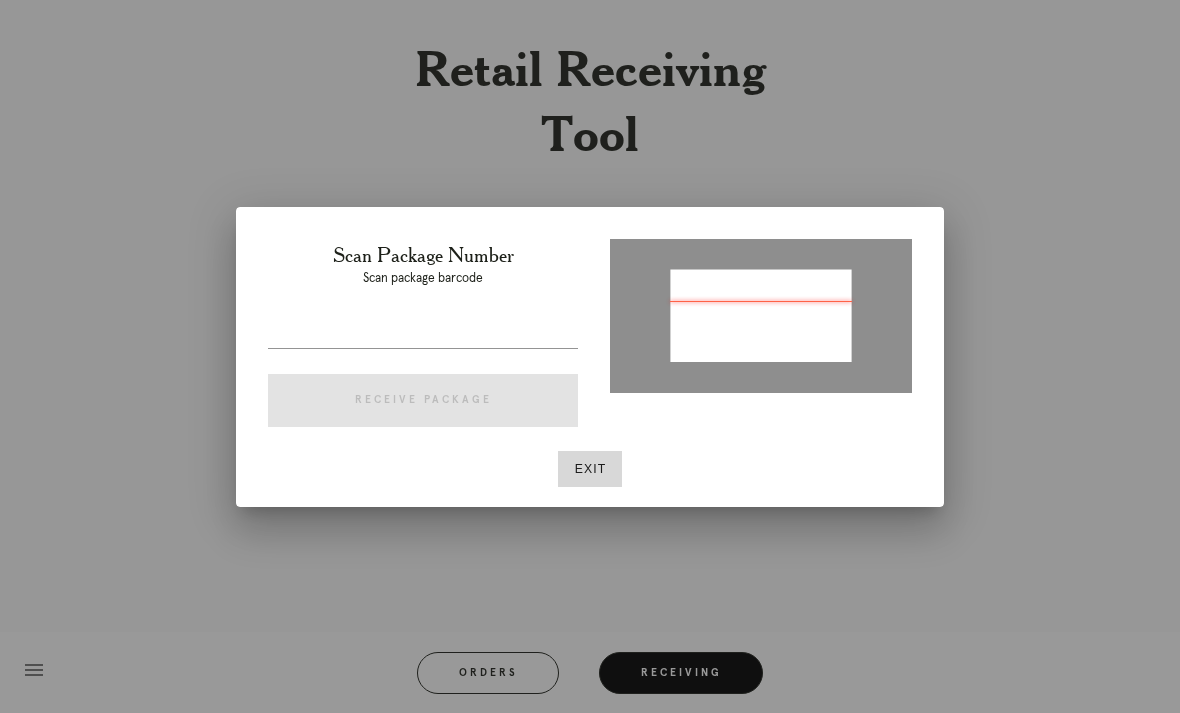 type on "[NUMBER]" 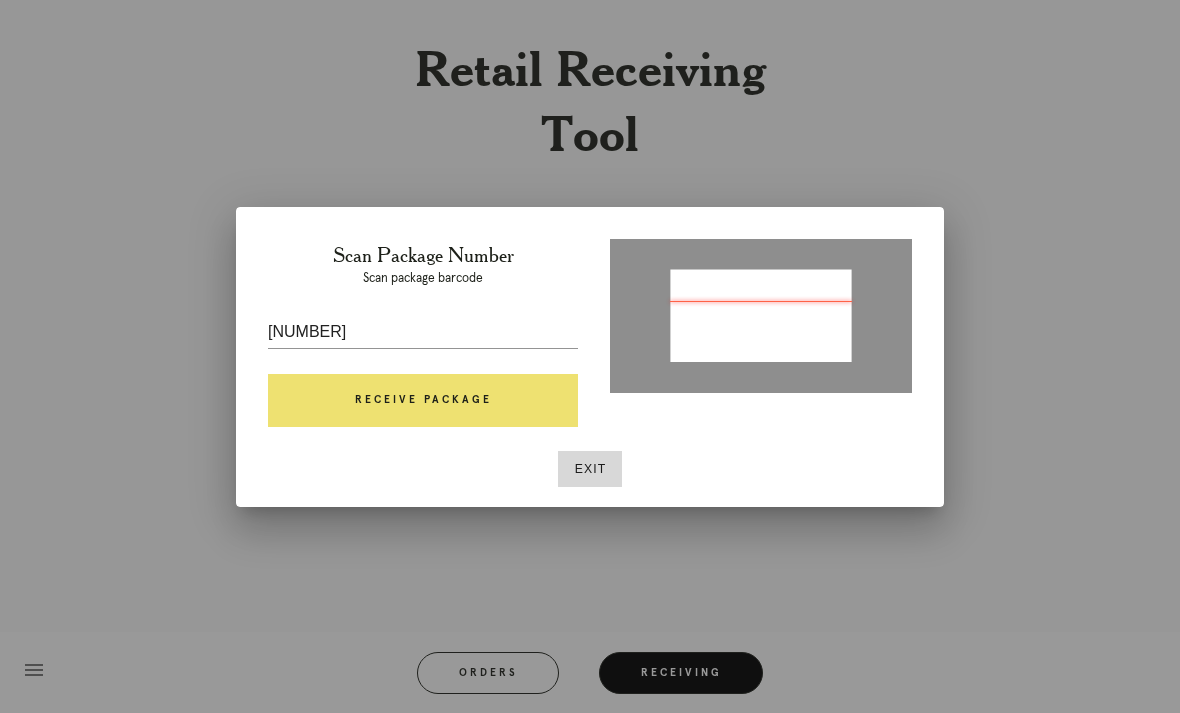 click on "Receive Package" at bounding box center (423, 401) 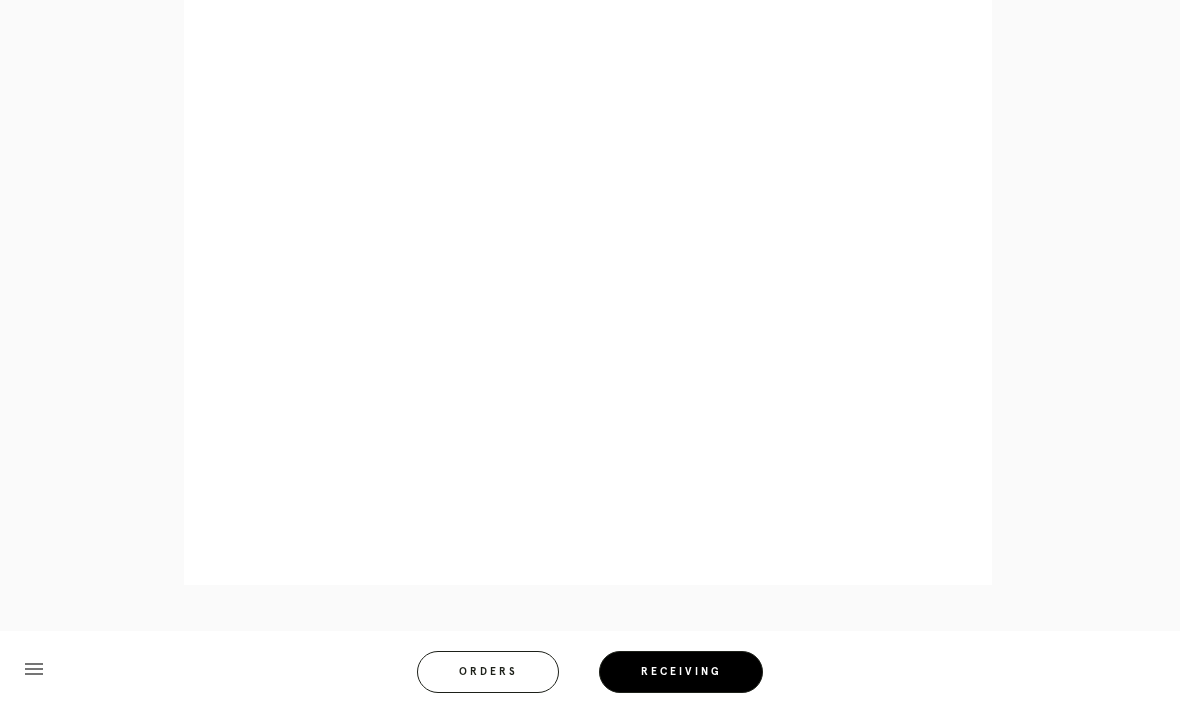 scroll, scrollTop: 1002, scrollLeft: 0, axis: vertical 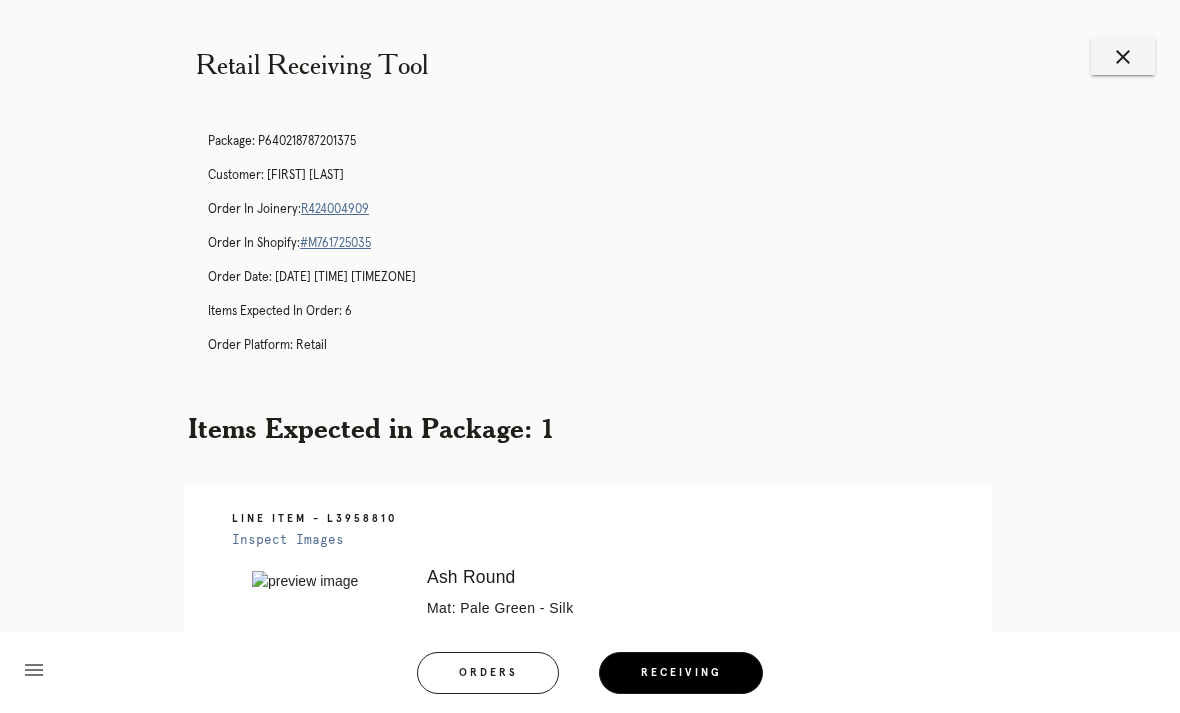 click on "R424004909" at bounding box center [335, 209] 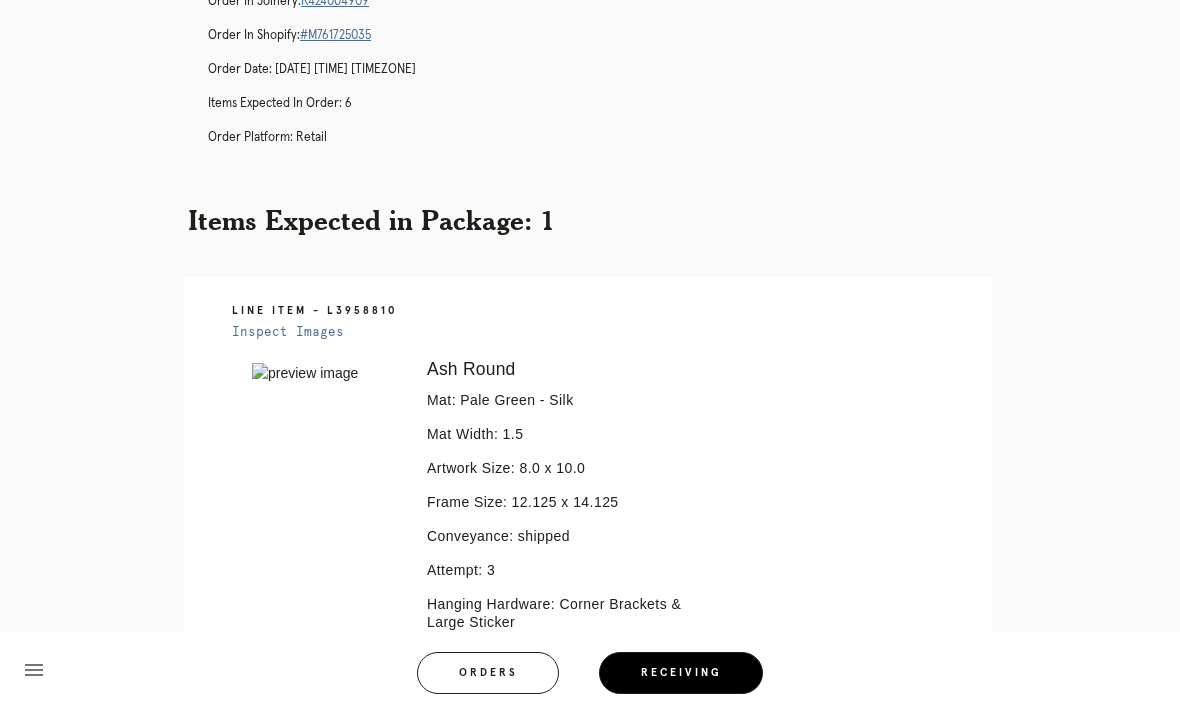 scroll, scrollTop: 0, scrollLeft: 0, axis: both 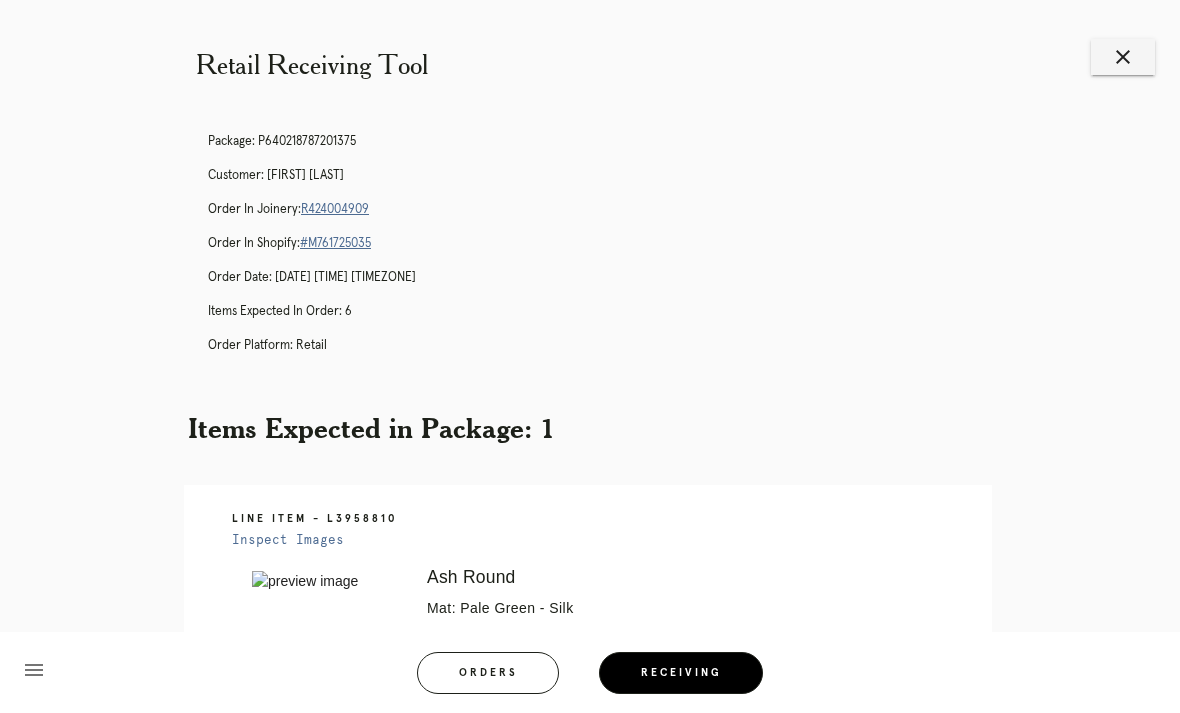 click on "R424004909" at bounding box center [335, 209] 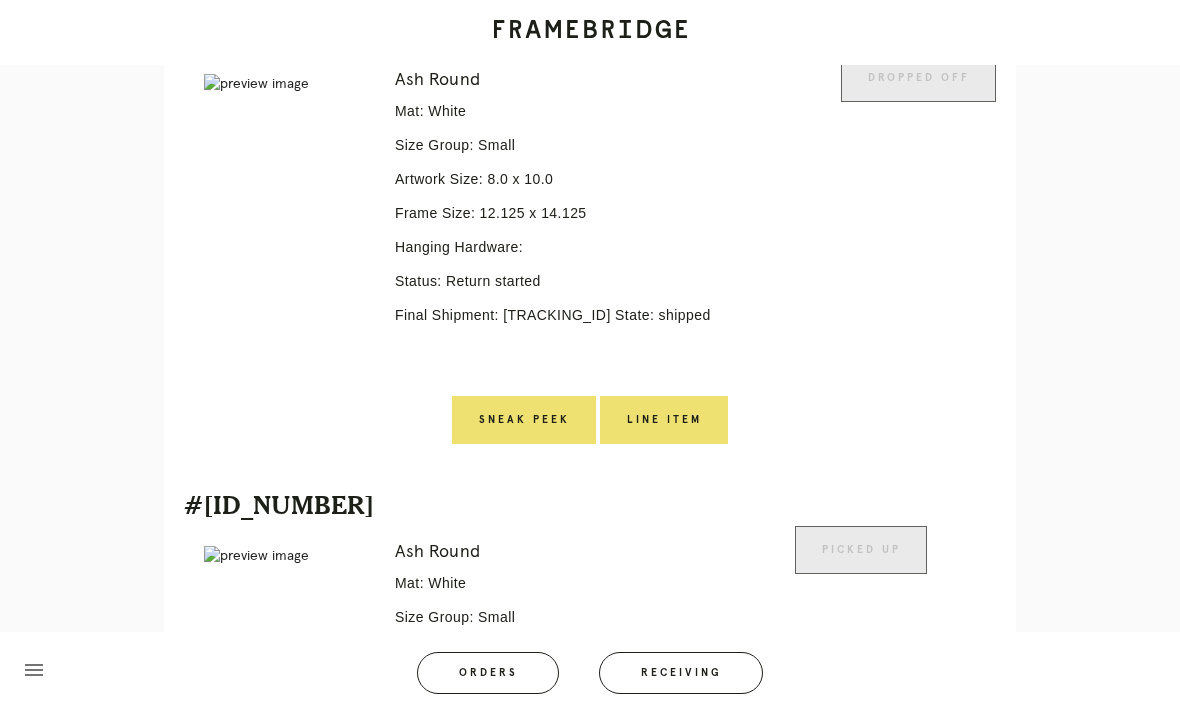 scroll, scrollTop: 1125, scrollLeft: 0, axis: vertical 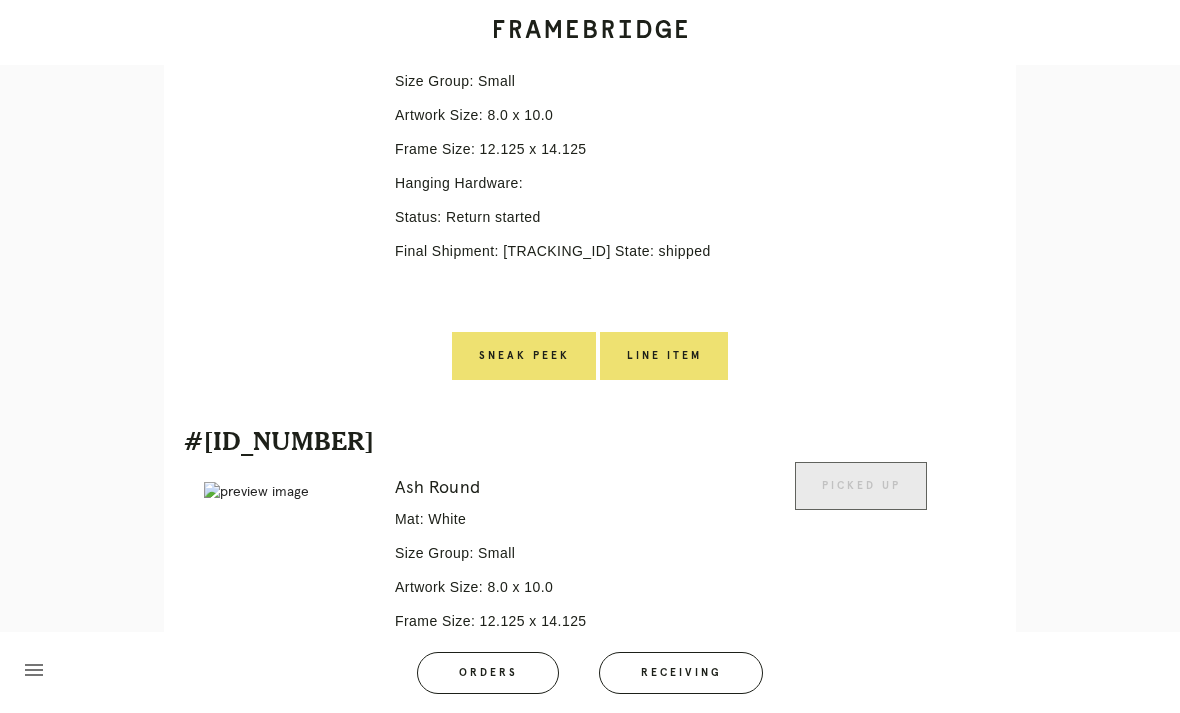 click on "Line Item" at bounding box center (664, 356) 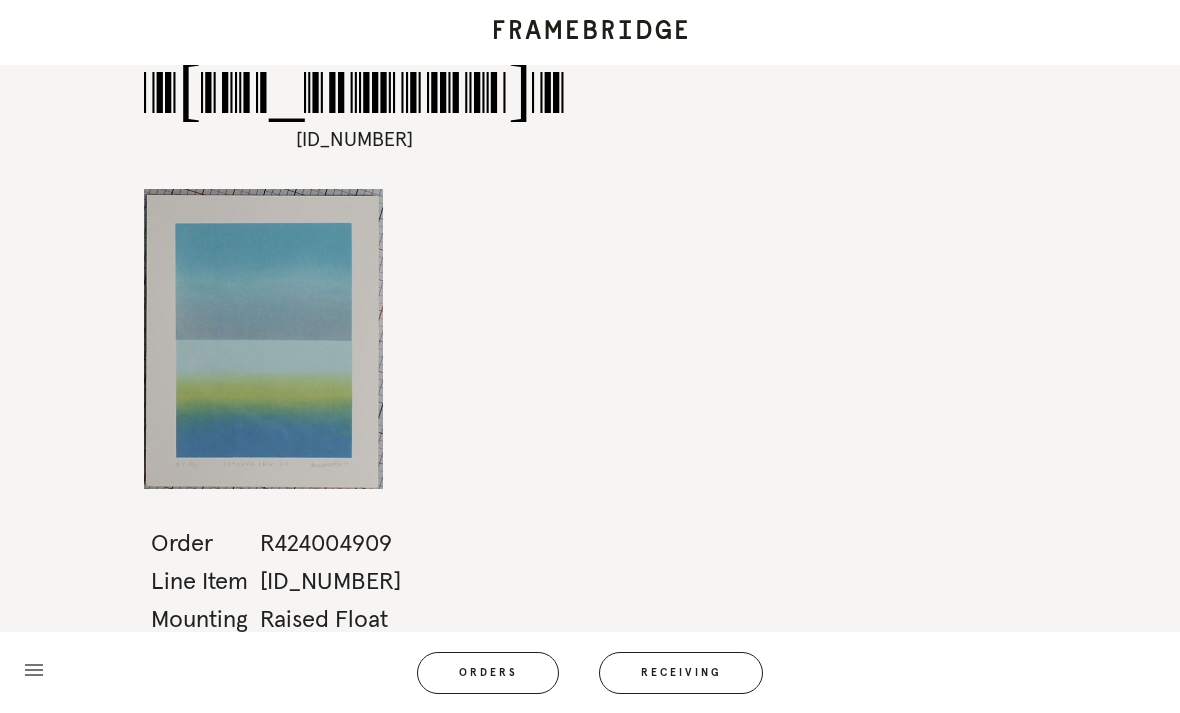scroll, scrollTop: 0, scrollLeft: 0, axis: both 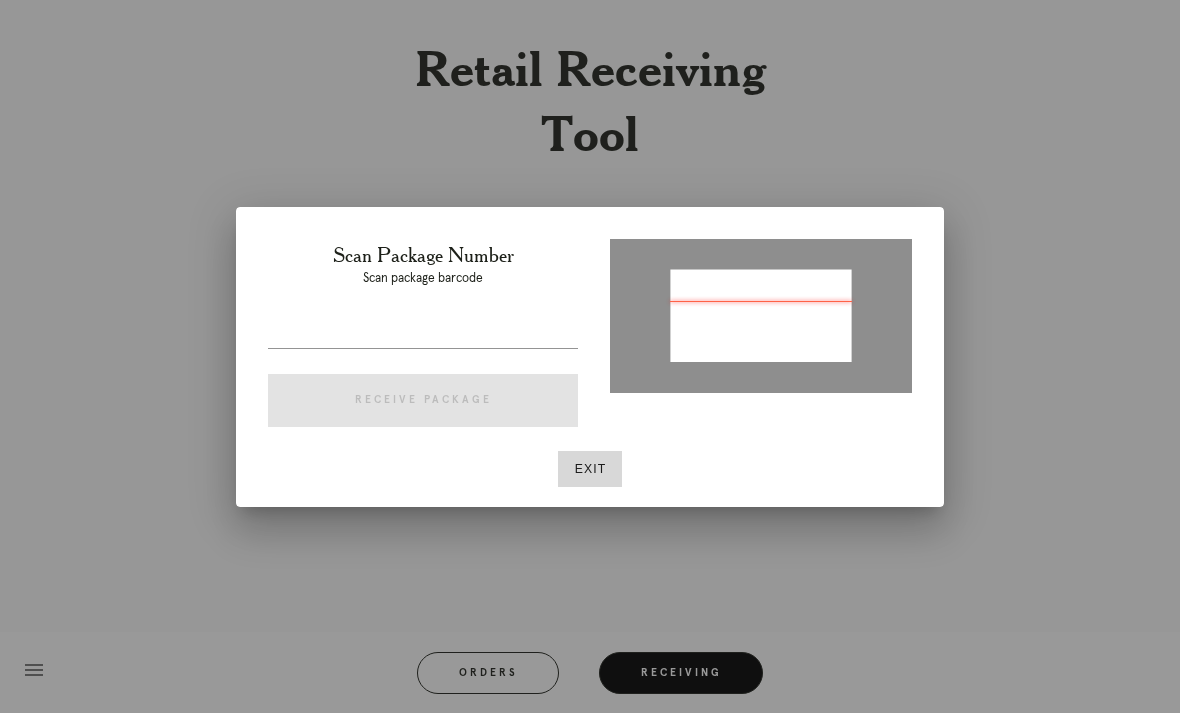 type on "P210798044233744" 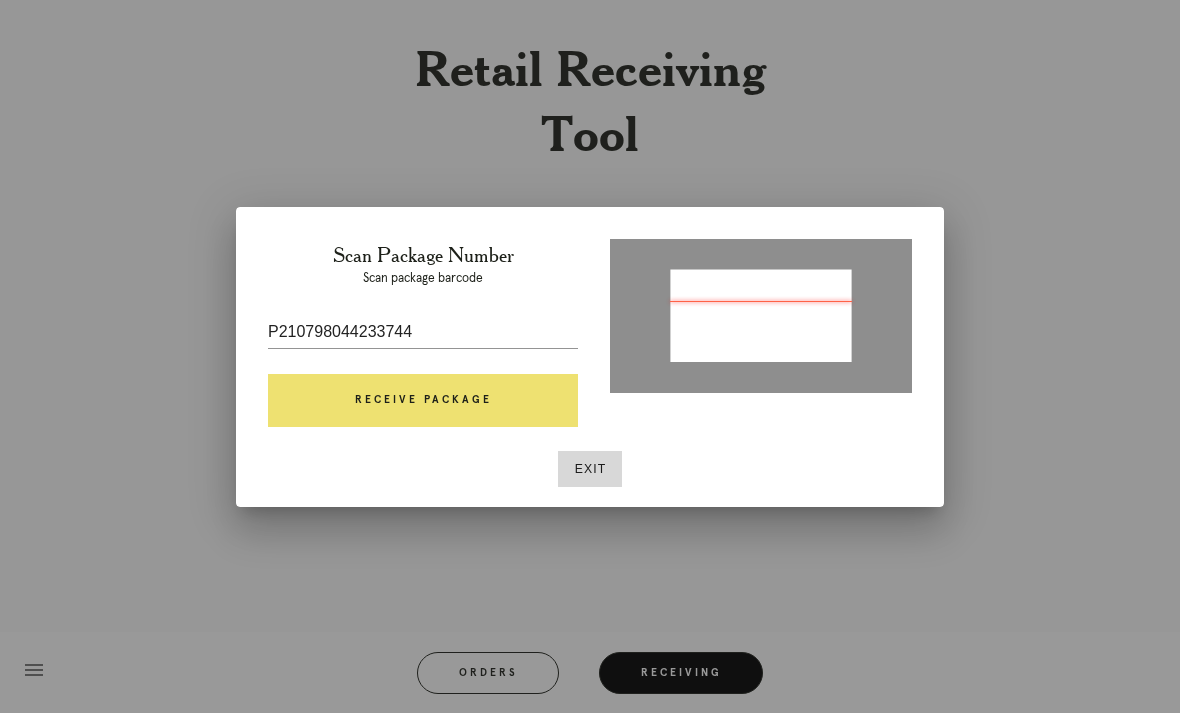 click on "Receive Package" at bounding box center (423, 401) 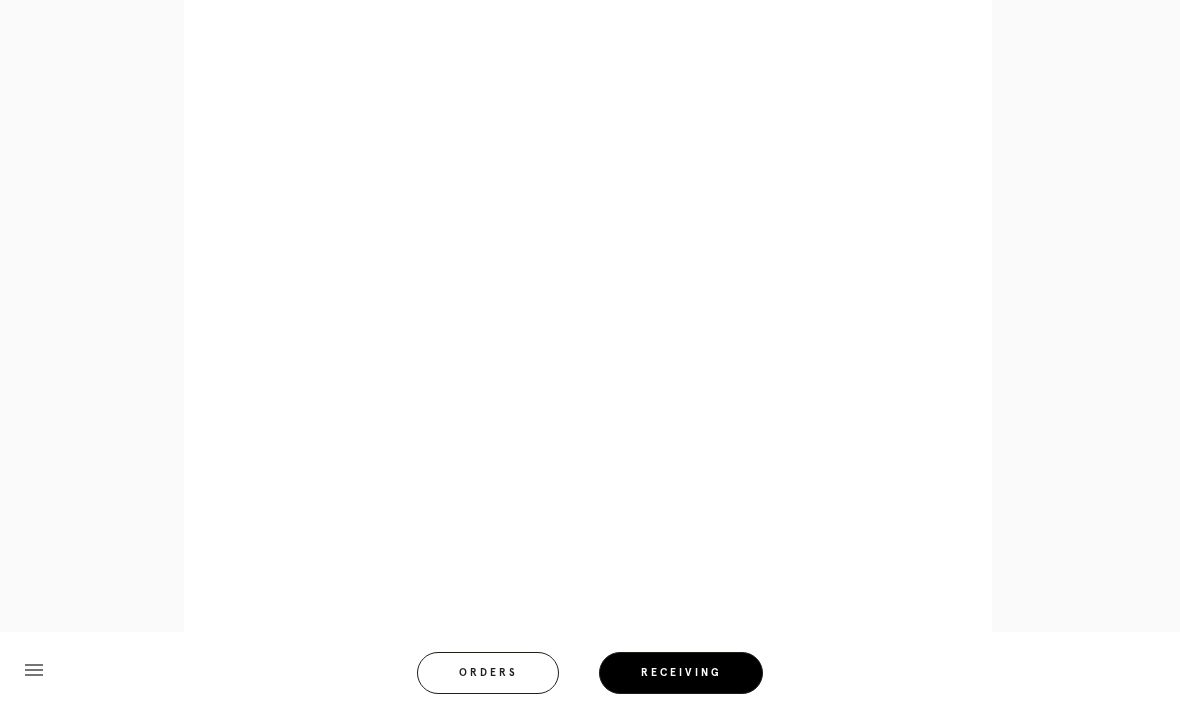 scroll, scrollTop: 904, scrollLeft: 0, axis: vertical 